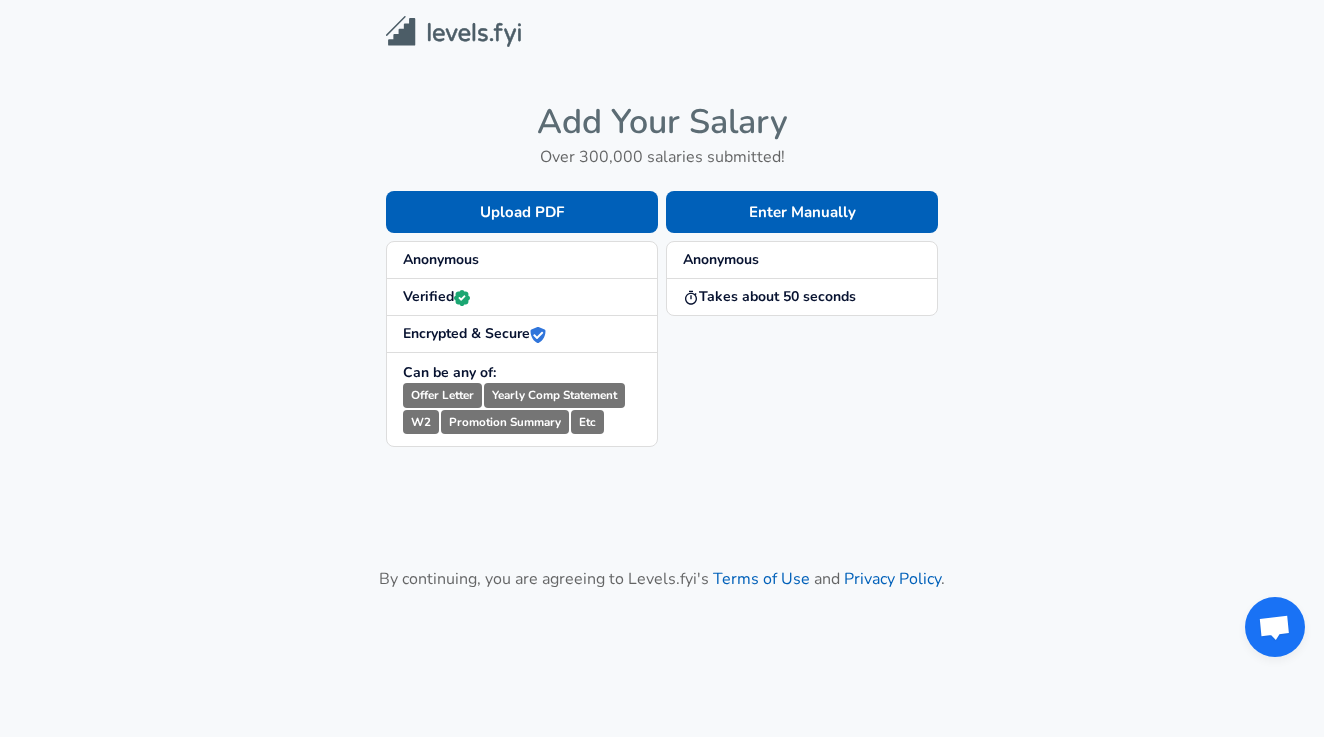 scroll, scrollTop: 0, scrollLeft: 0, axis: both 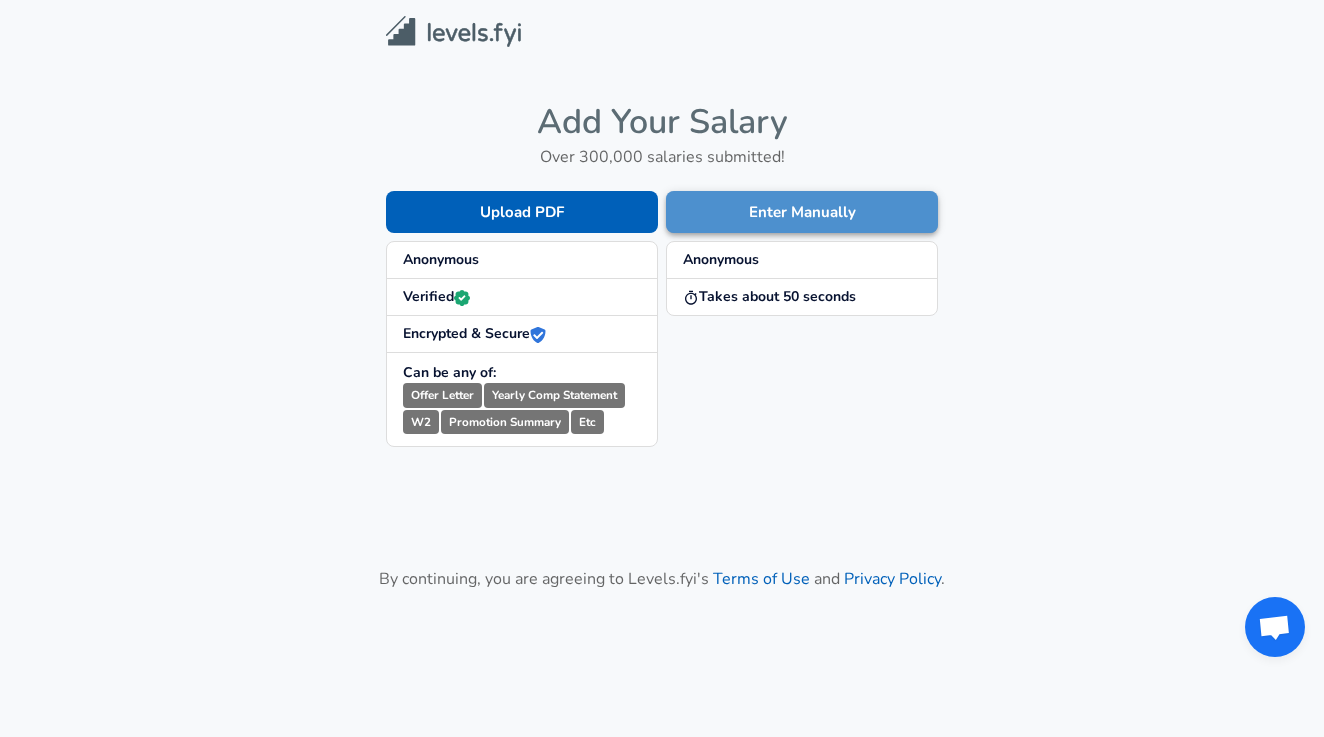 click on "Enter Manually" at bounding box center [802, 212] 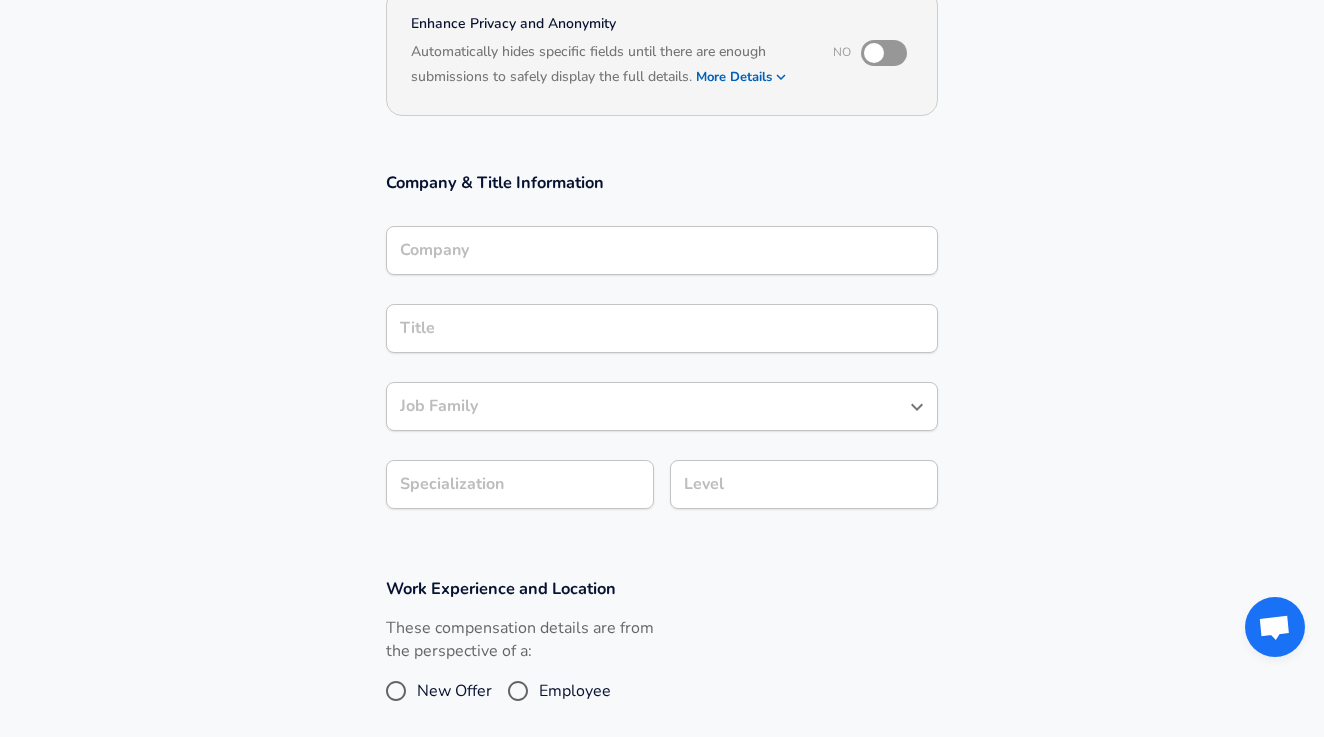 scroll, scrollTop: 292, scrollLeft: 0, axis: vertical 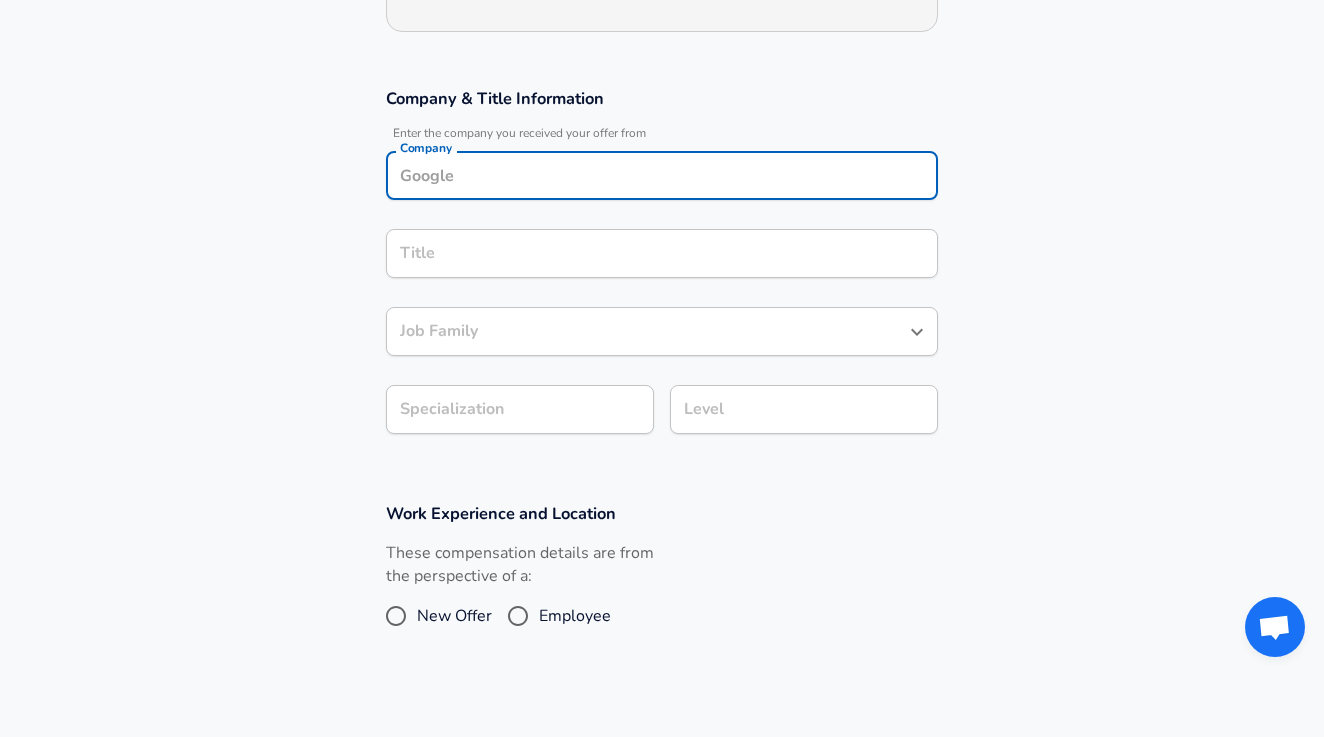click on "Company" at bounding box center (662, 175) 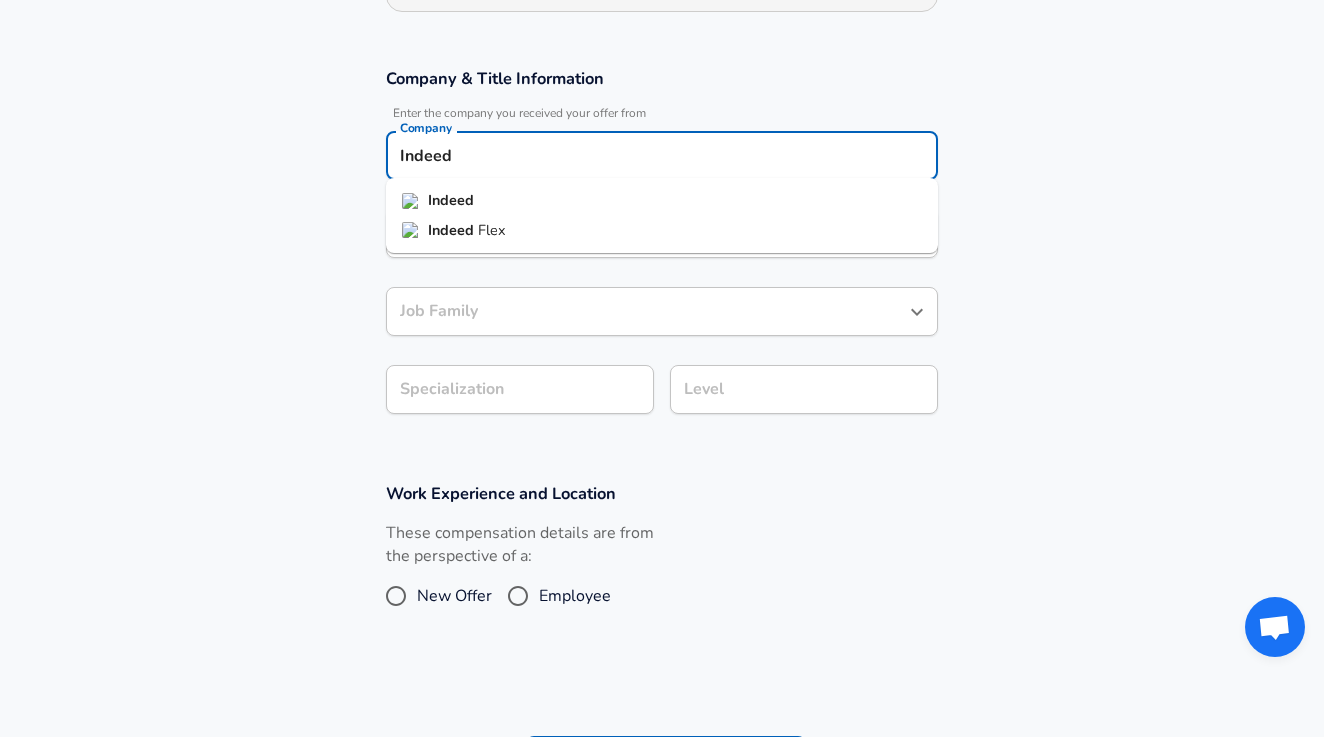 click on "Indeed" at bounding box center (662, 201) 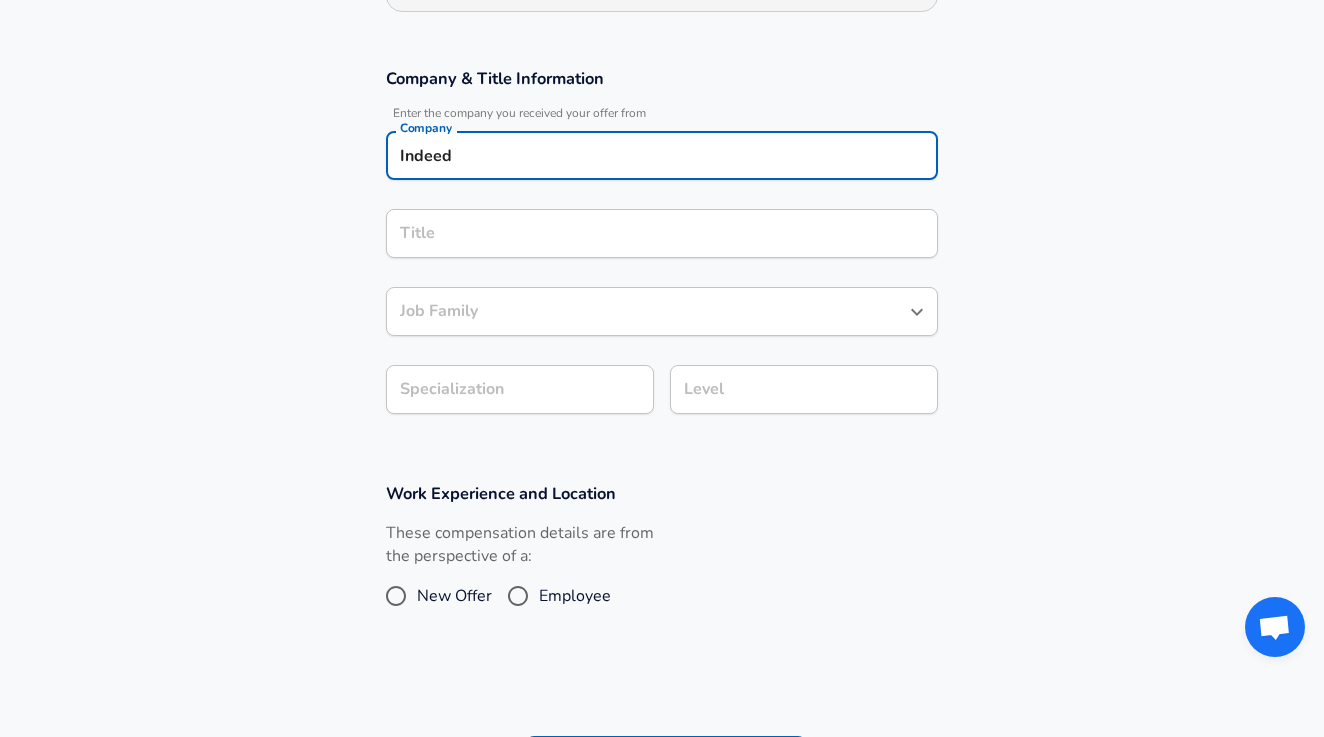 type on "Indeed" 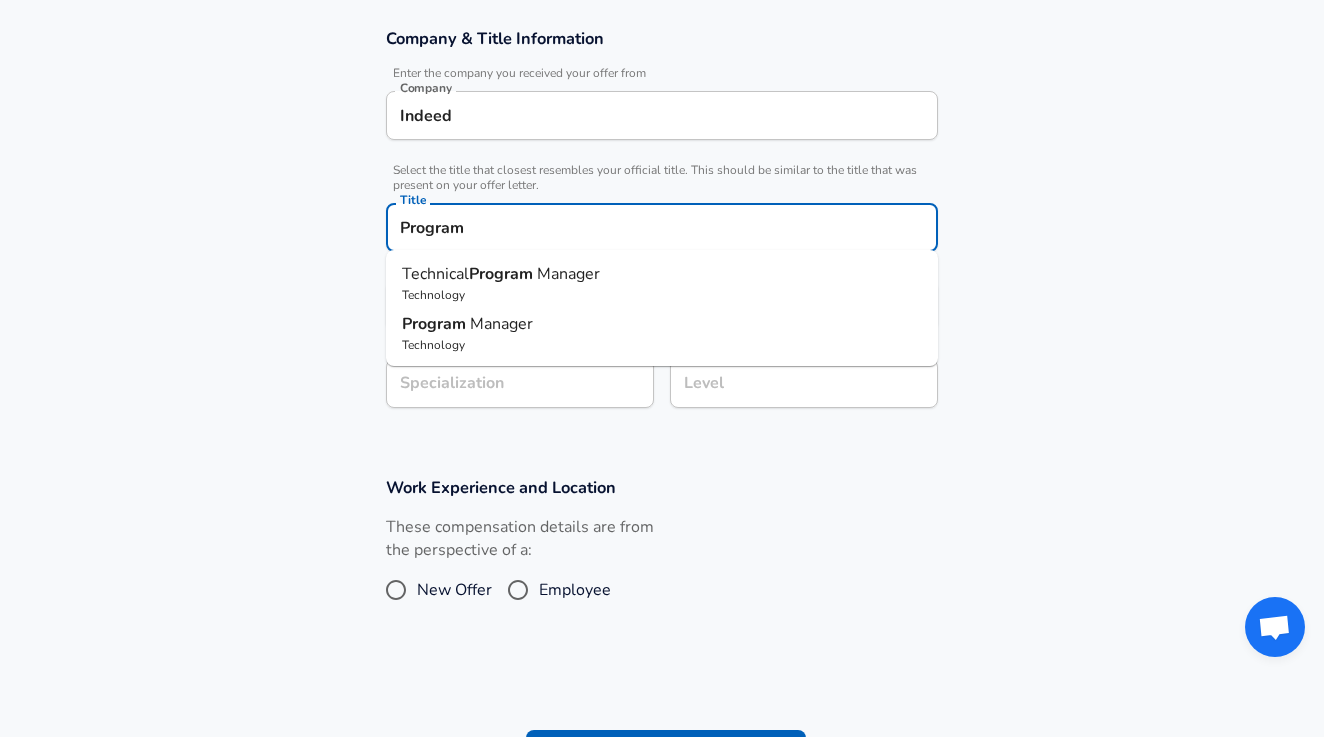 click on "Technology" at bounding box center [662, 345] 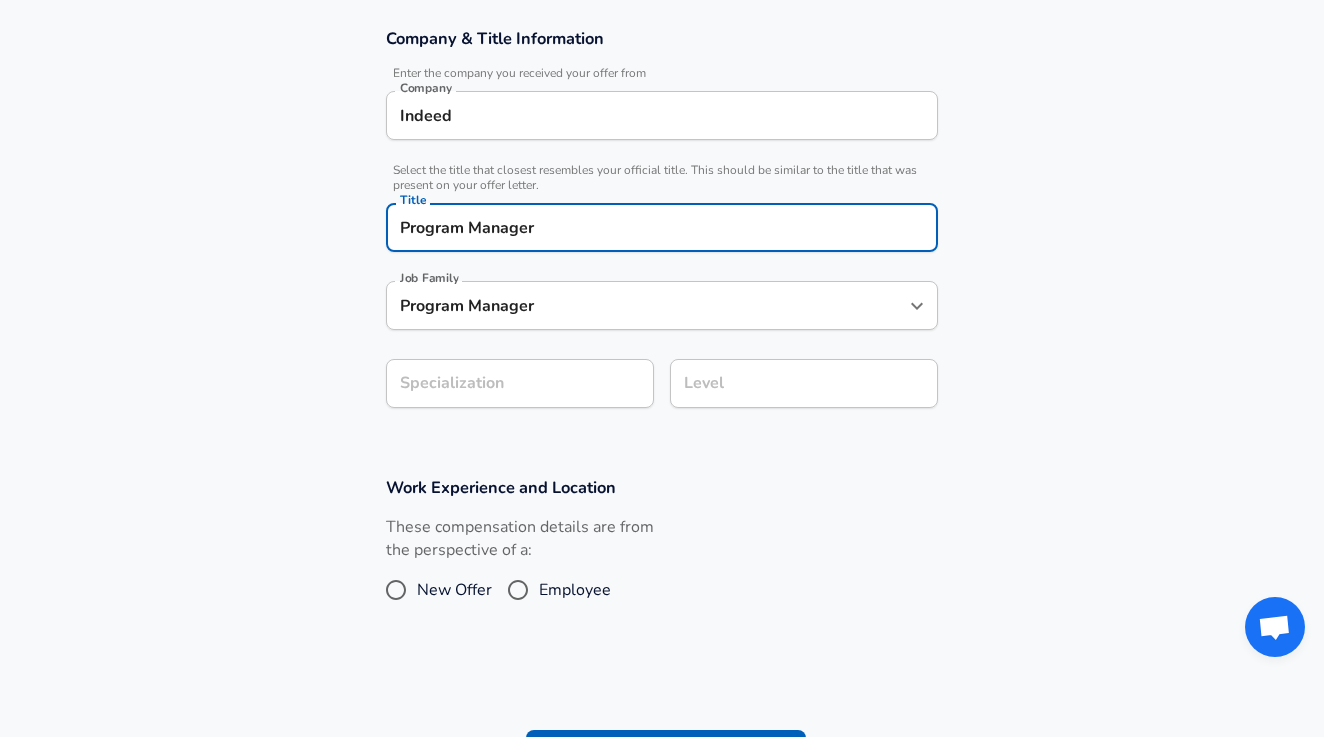 click on "Enhance Privacy and Anonymity No Automatically hides specific fields until there are enough submissions to safely display the full details.   More Details Based on your submission and the data points that we have already collected, we will automatically hide and anonymize specific fields if there aren't enough data points to remain sufficiently anonymous. Company & Title Information   Enter the company you received your offer from Company Indeed Company   Select the title that closest resembles your official title. This should be similar to the title that was present on your offer letter. Title Program Manager Title Job Family Program Manager Job Family Specialization Specialization Level Level Work Experience and Location These compensation details are from the perspective of a: New Offer Employee Submit Salary" at bounding box center (662, 321) 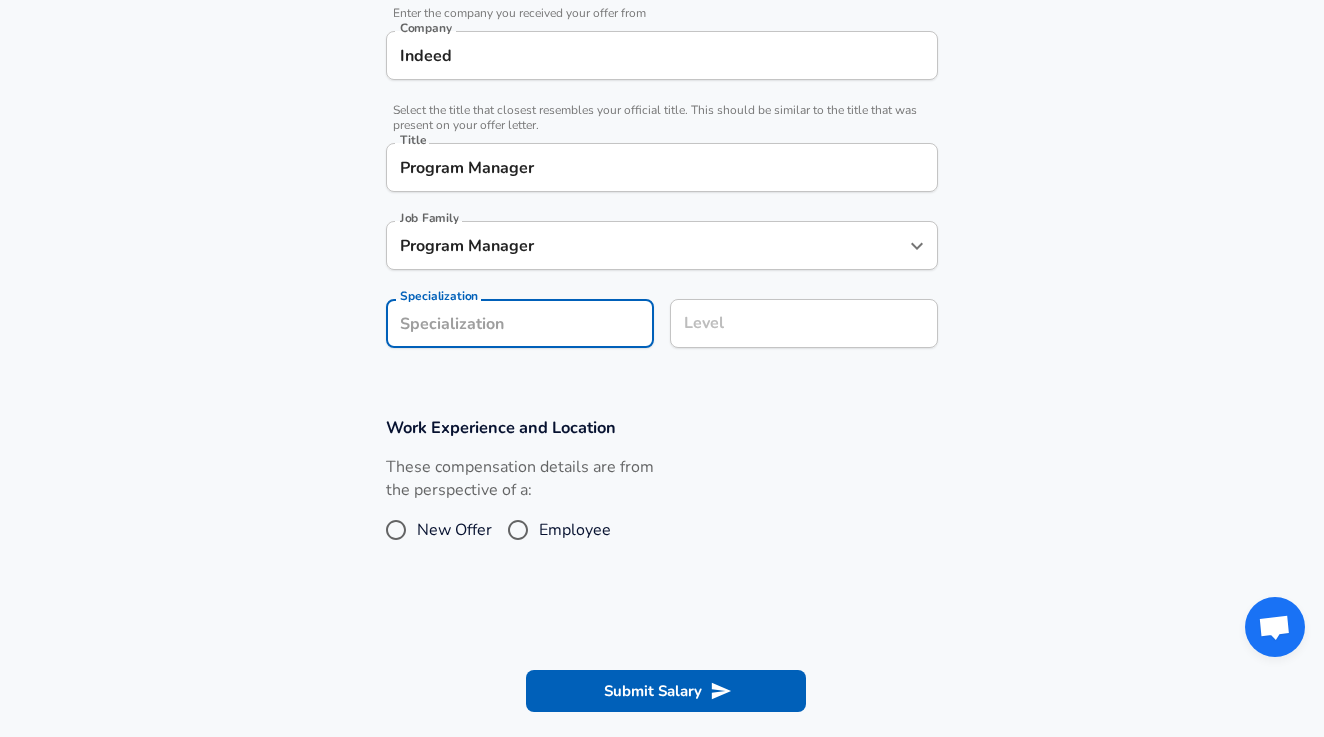 click on "Employee" at bounding box center [575, 530] 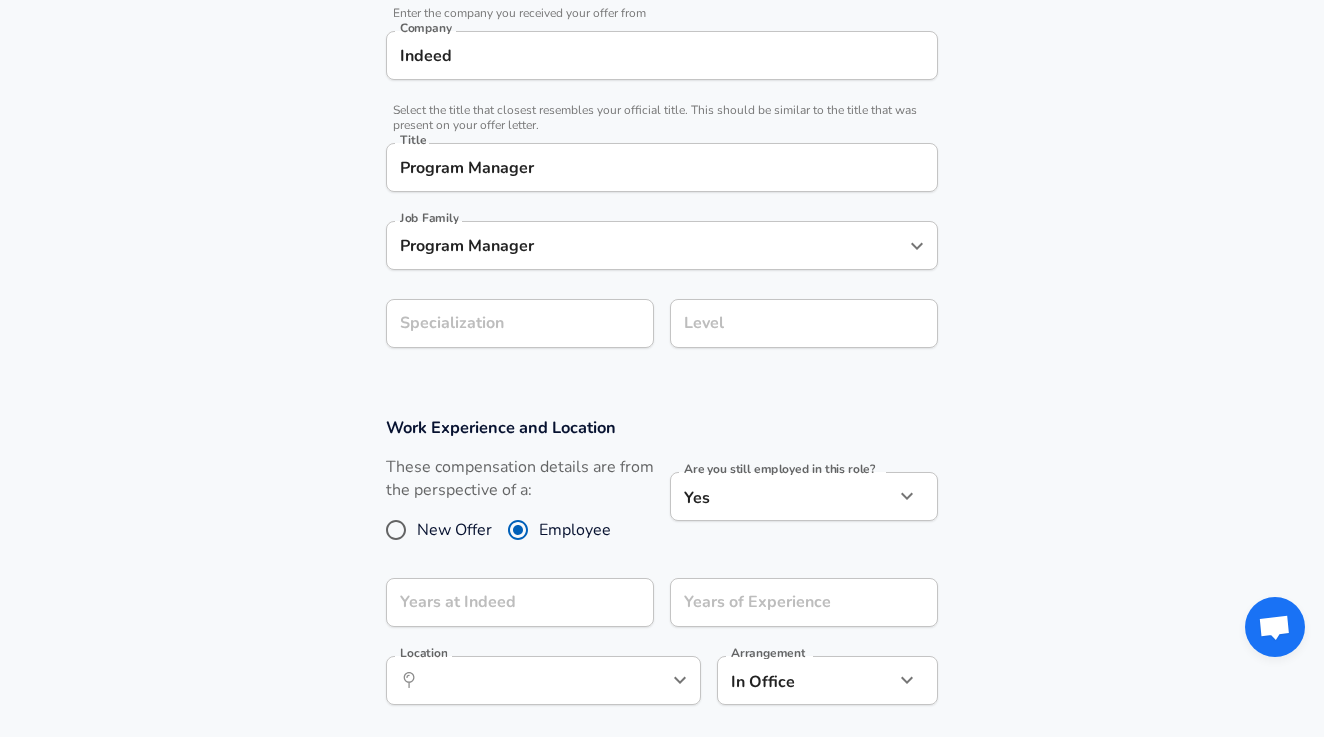 click on "Restart Add Your Salary Upload your offer letter   to verify your submission Enhance Privacy and Anonymity No Automatically hides specific fields until there are enough submissions to safely display the full details.   More Details Based on your submission and the data points that we have already collected, we will automatically hide and anonymize specific fields if there aren't enough data points to remain sufficiently anonymous. Company & Title Information   Enter the company you received your offer from Company Indeed Company   Select the title that closest resembles your official title. This should be similar to the title that was present on your offer letter. Title Program Manager Title Job Family Program Manager Job Family Specialization Specialization Level Level Work Experience and Location These compensation details are from the perspective of a: New Offer Employee Are you still employed in this role? Yes yes Are you still employed in this role? Years at Indeed Years at Indeed Years of Experience" at bounding box center [662, -44] 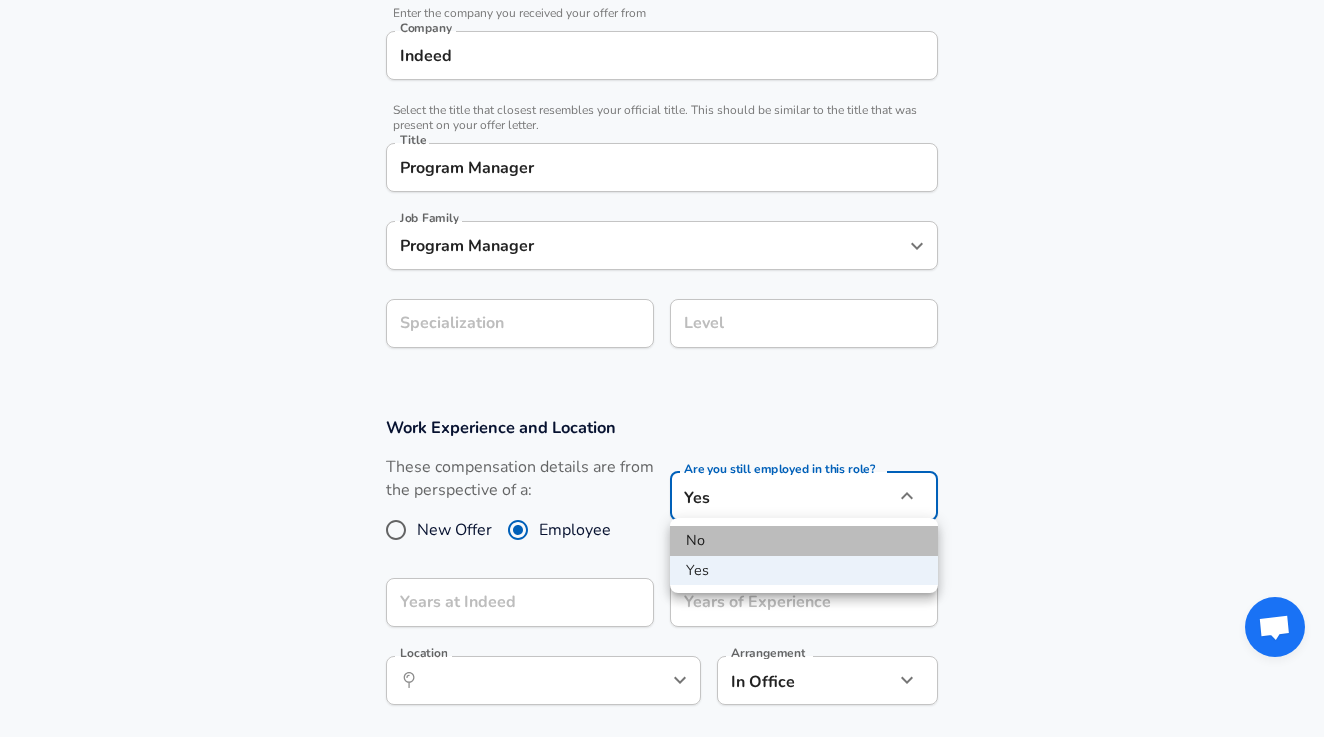 click on "No" at bounding box center (804, 541) 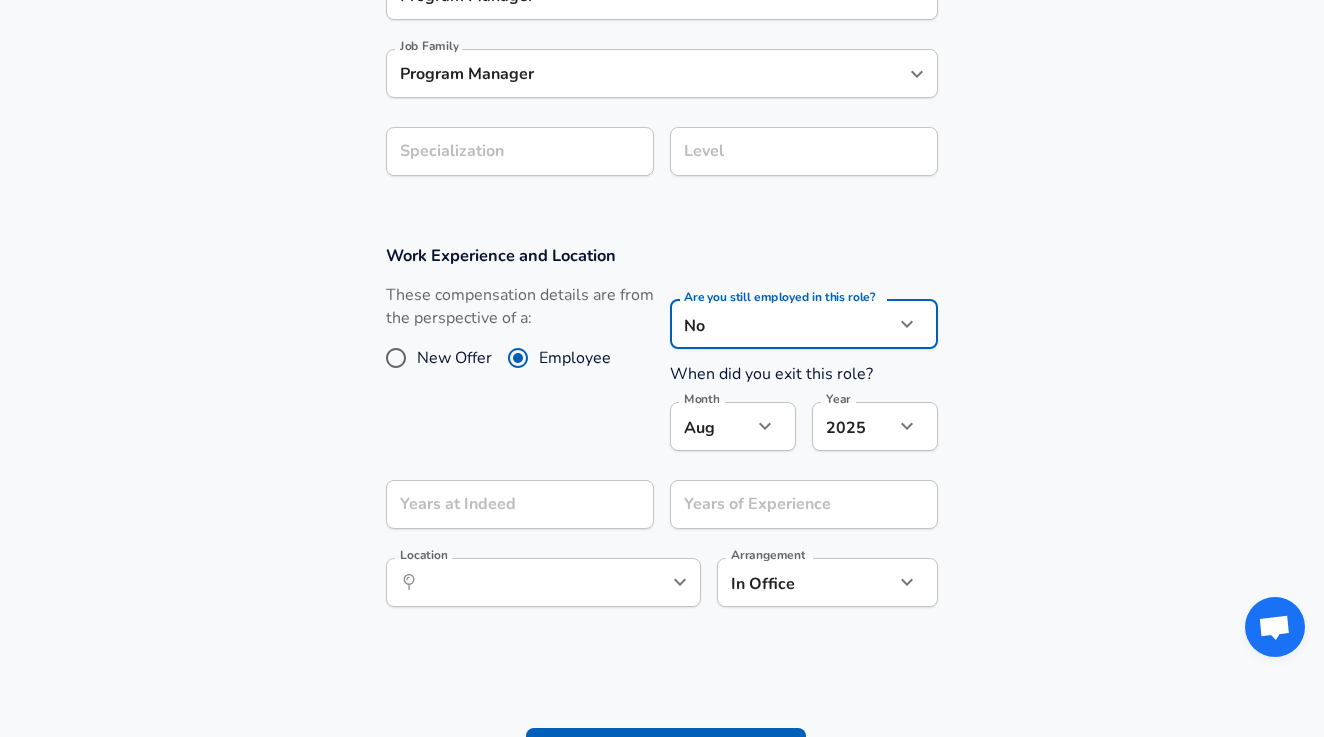 scroll, scrollTop: 593, scrollLeft: 0, axis: vertical 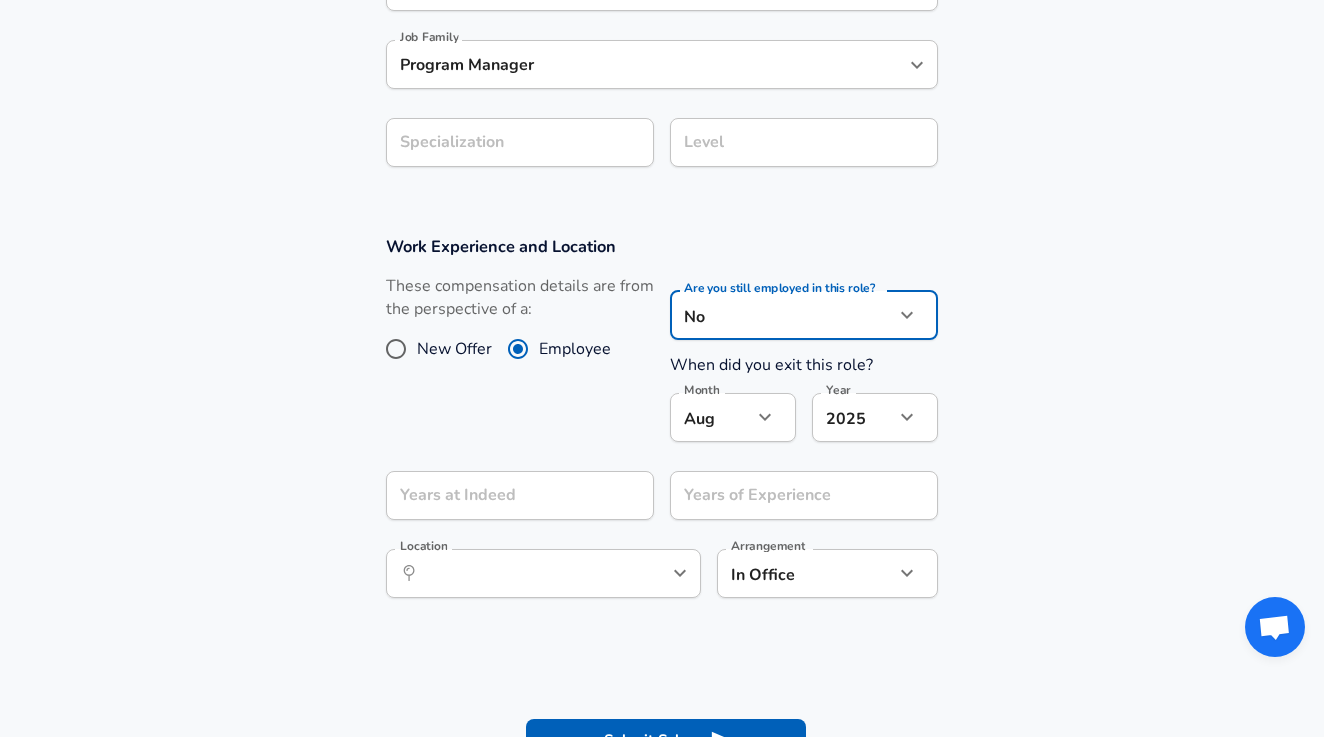 click on "Restart Add Your Salary Upload your offer letter   to verify your submission Enhance Privacy and Anonymity No Automatically hides specific fields until there are enough submissions to safely display the full details.   More Details Based on your submission and the data points that we have already collected, we will automatically hide and anonymize specific fields if there aren't enough data points to remain sufficiently anonymous. Company & Title Information   Enter the company you received your offer from Company Indeed Company   Select the title that closest resembles your official title. This should be similar to the title that was present on your offer letter. Title Program Manager Title Job Family Program Manager Job Family Specialization Specialization Level Level Work Experience and Location These compensation details are from the perspective of a: New Offer Employee Are you still employed in this role? No no Are you still employed in this role? When did you exit this role? Month [MONTH] [YEAR]" at bounding box center (662, -225) 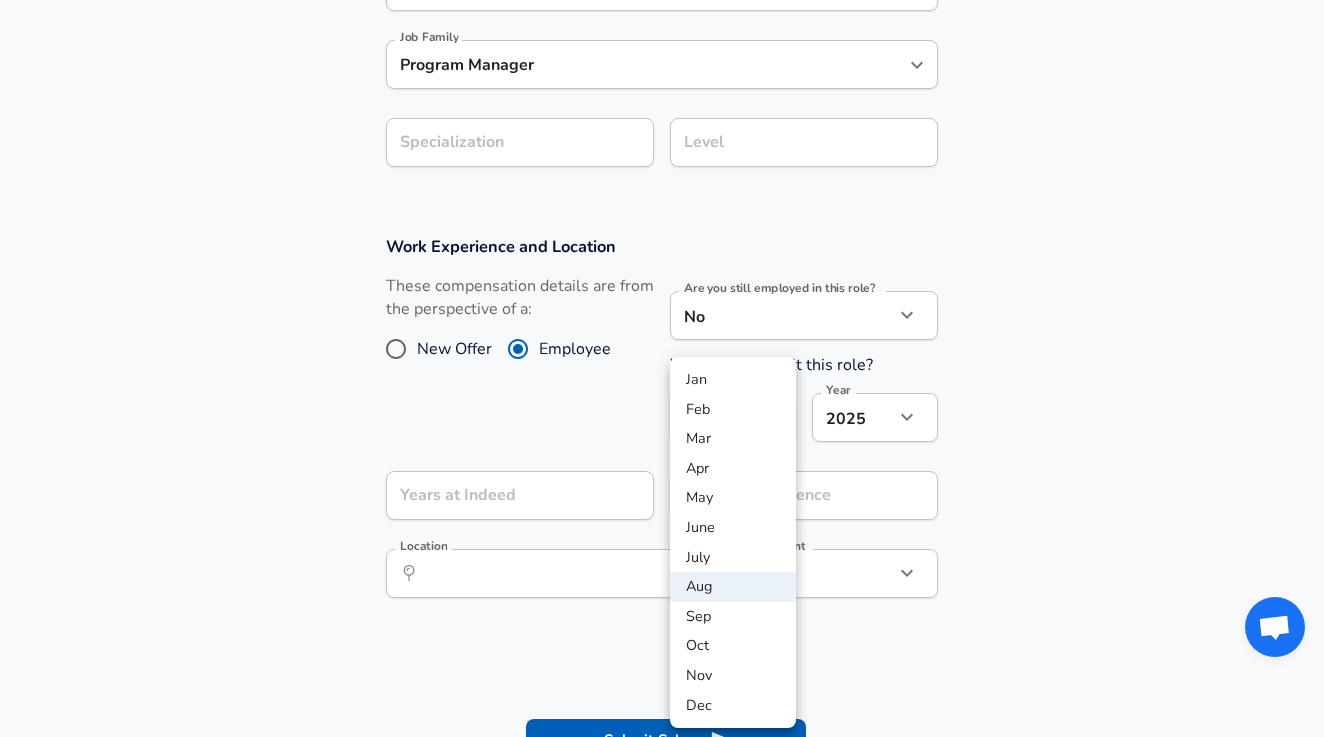 click on "Apr" at bounding box center (733, 469) 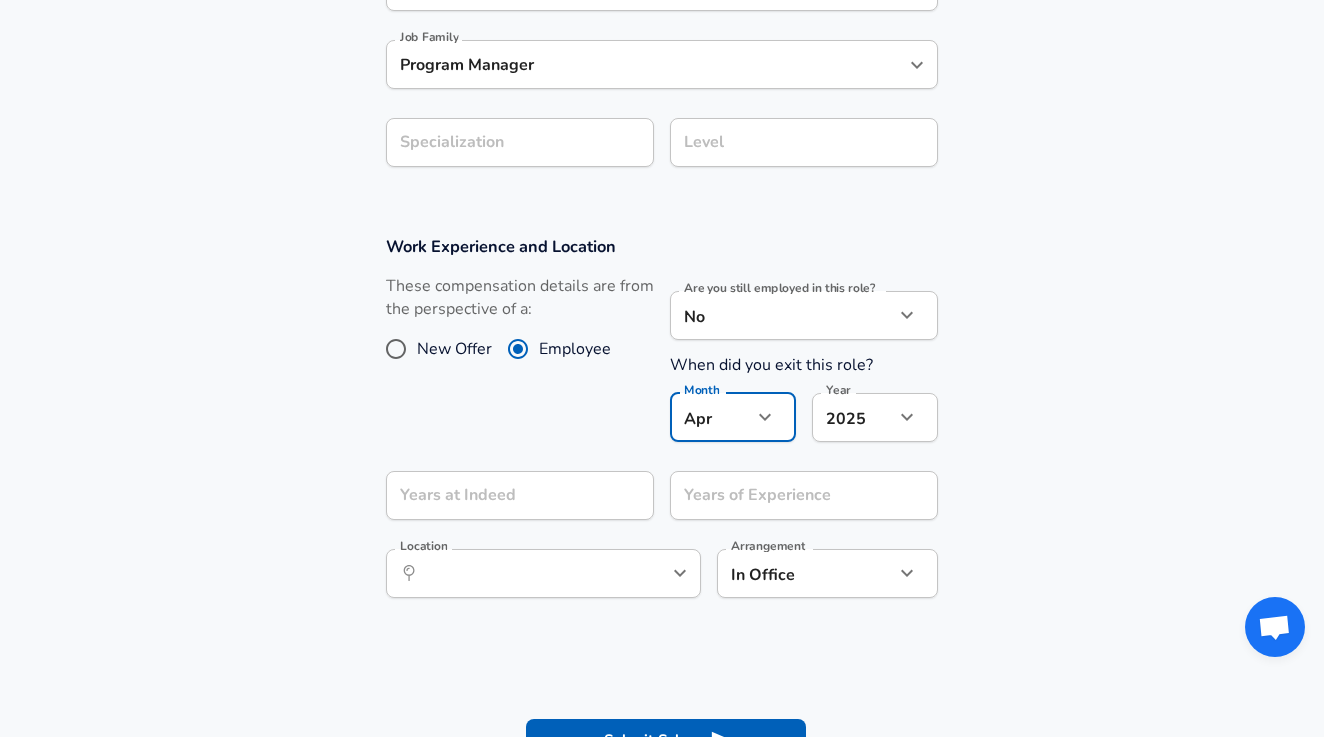 type on "4" 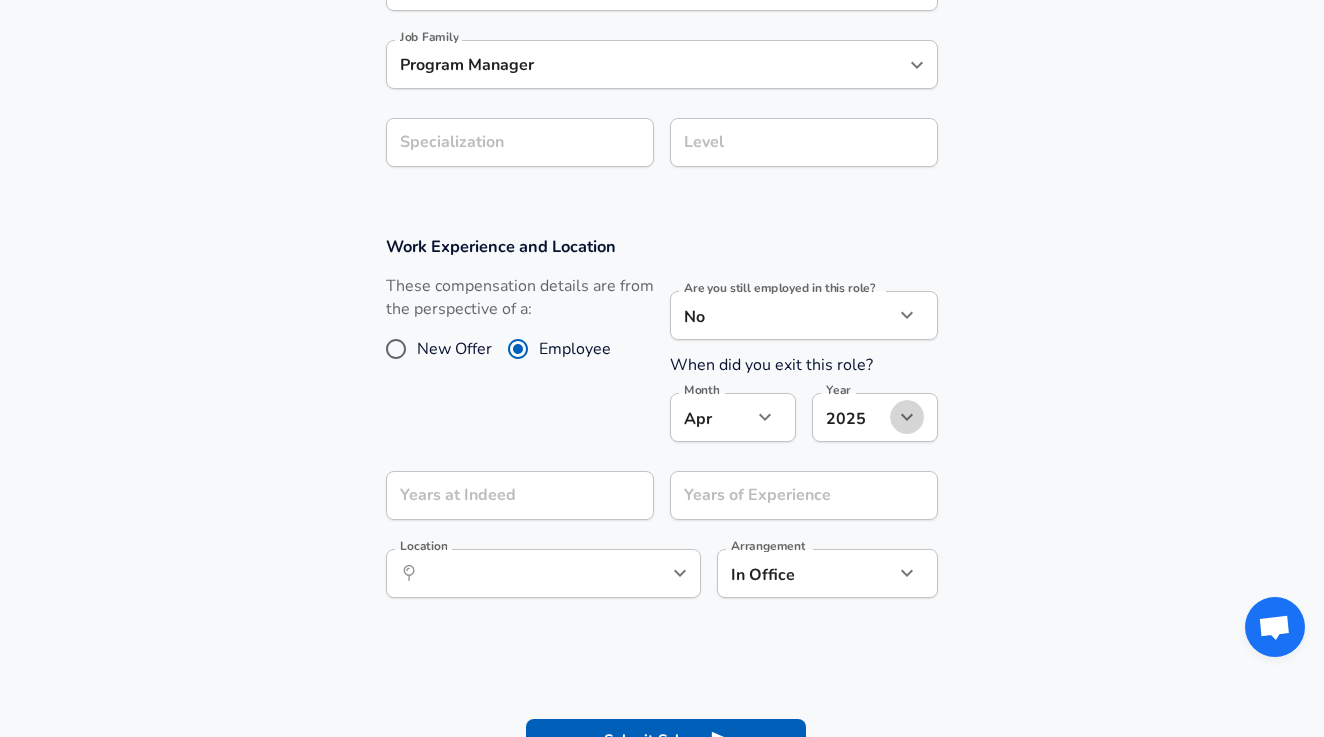 click at bounding box center (907, 417) 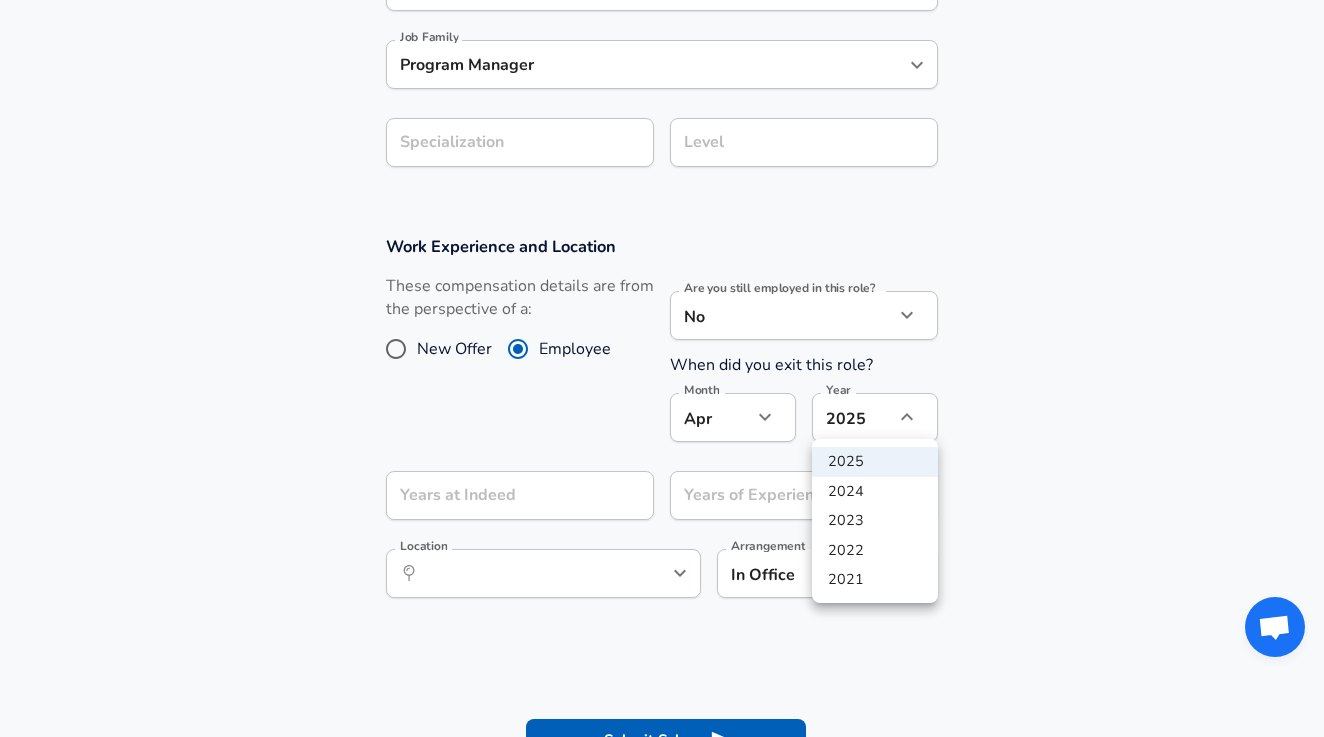 click on "2023" at bounding box center [875, 521] 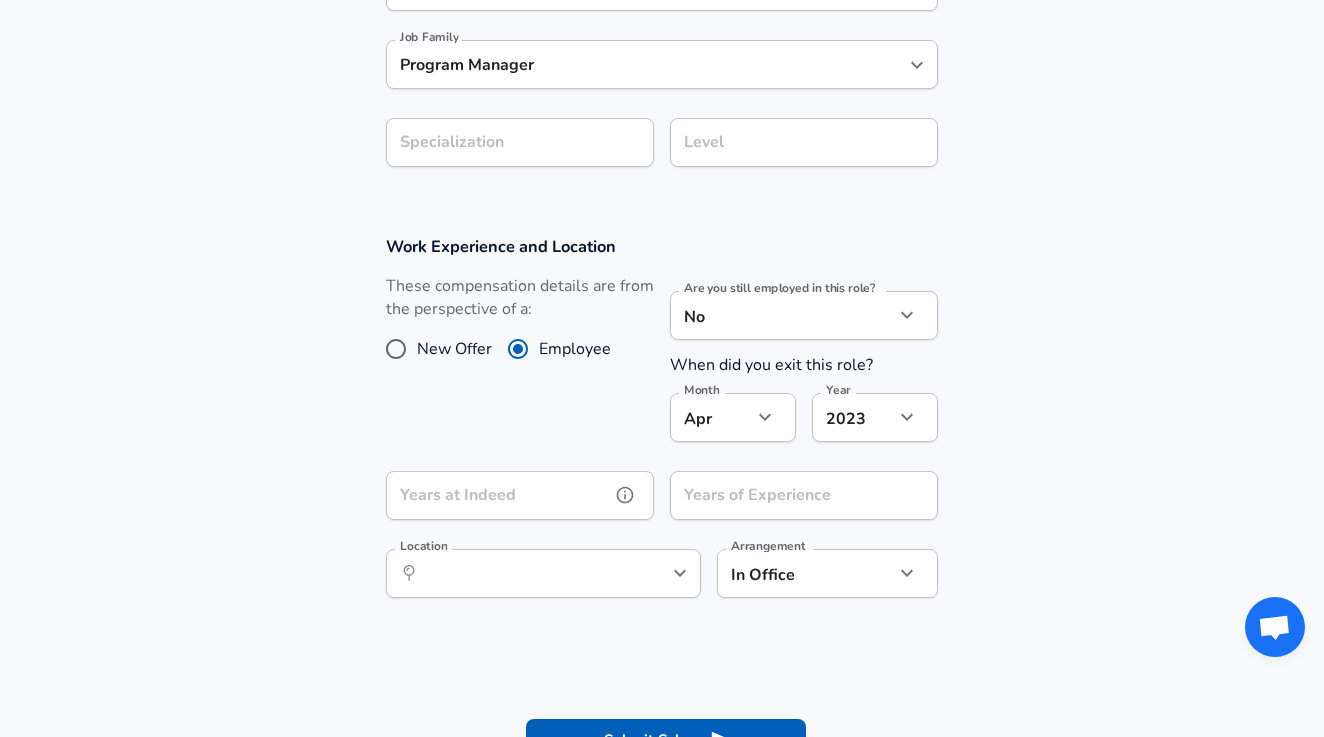 click on "Years at Indeed Years at Indeed" at bounding box center (520, 498) 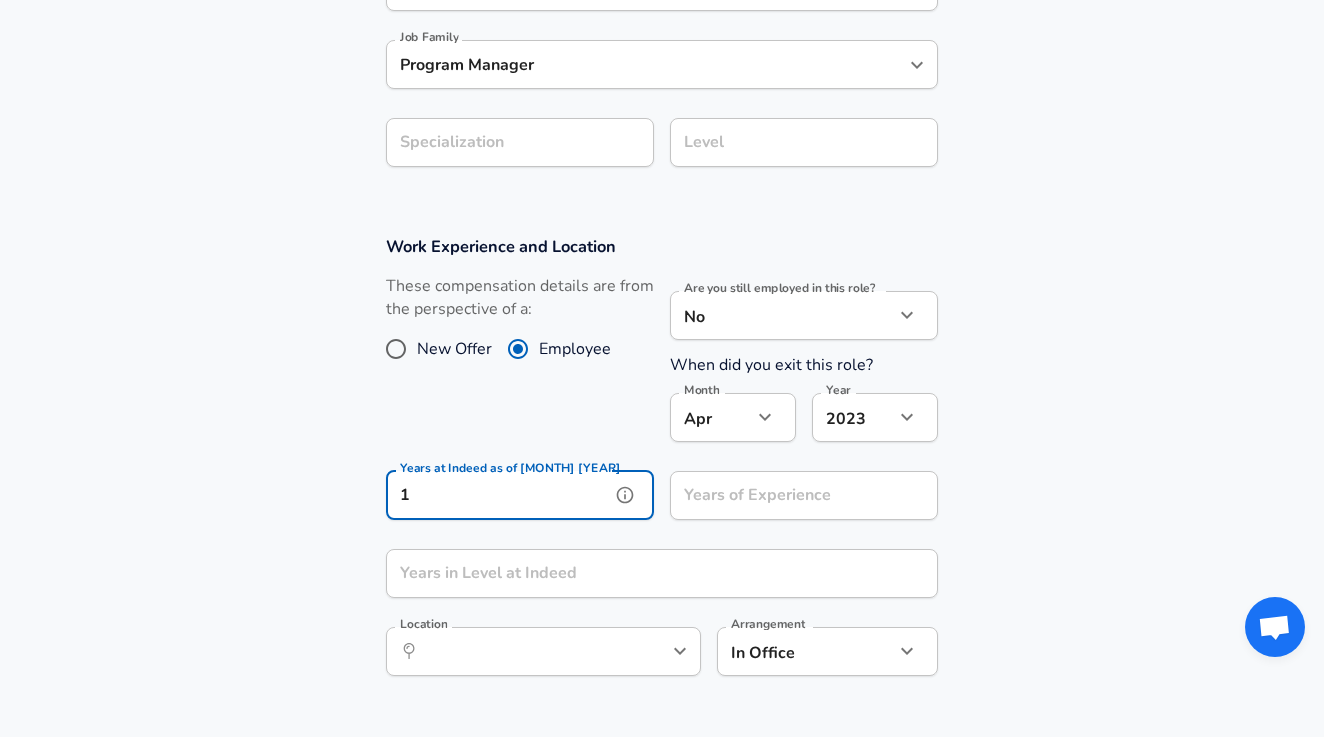 type on "1" 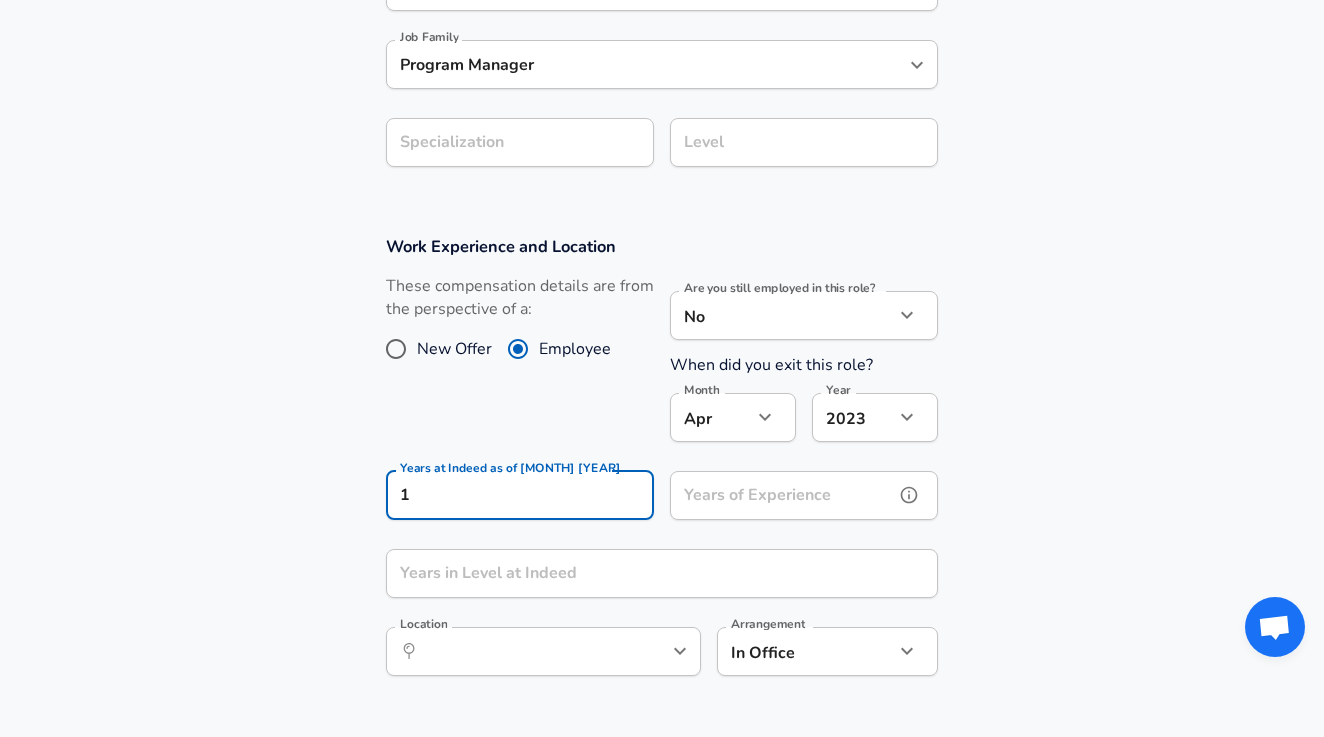 click on "Years of Experience Years of Experience" at bounding box center (804, 498) 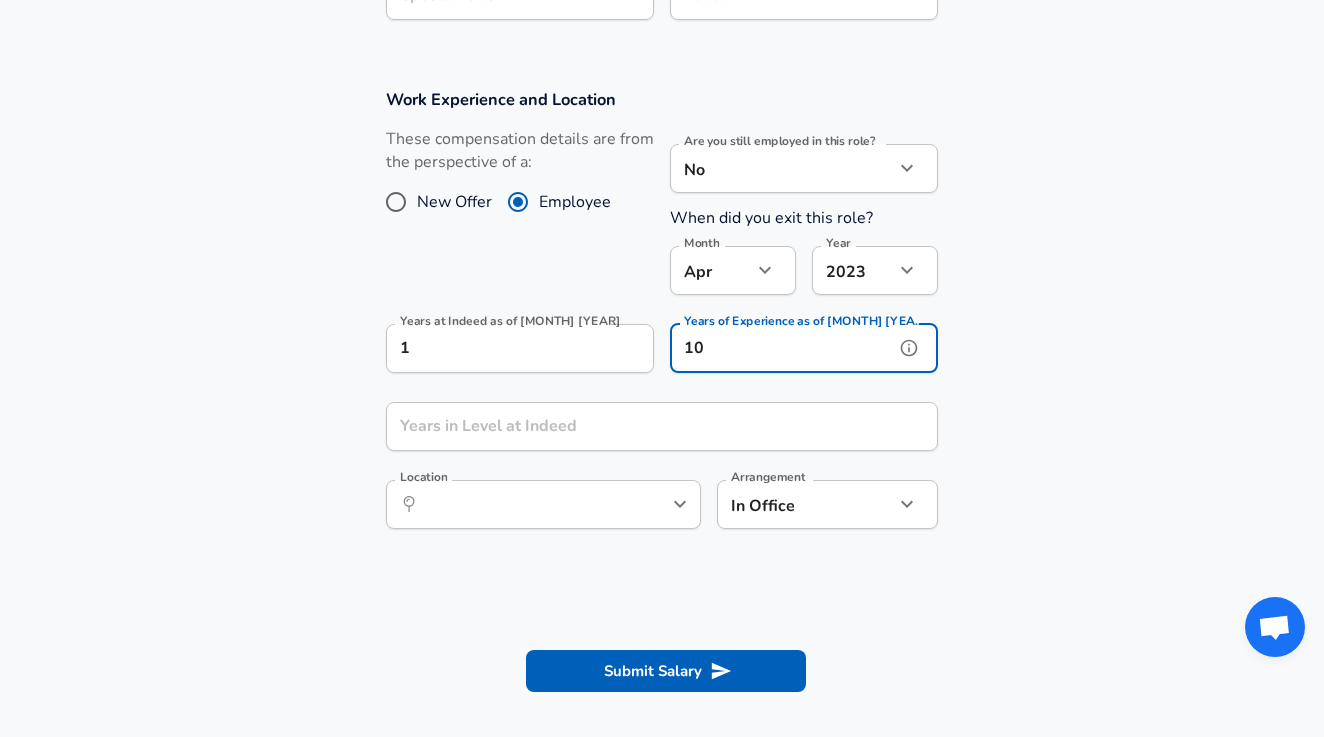 scroll, scrollTop: 752, scrollLeft: 0, axis: vertical 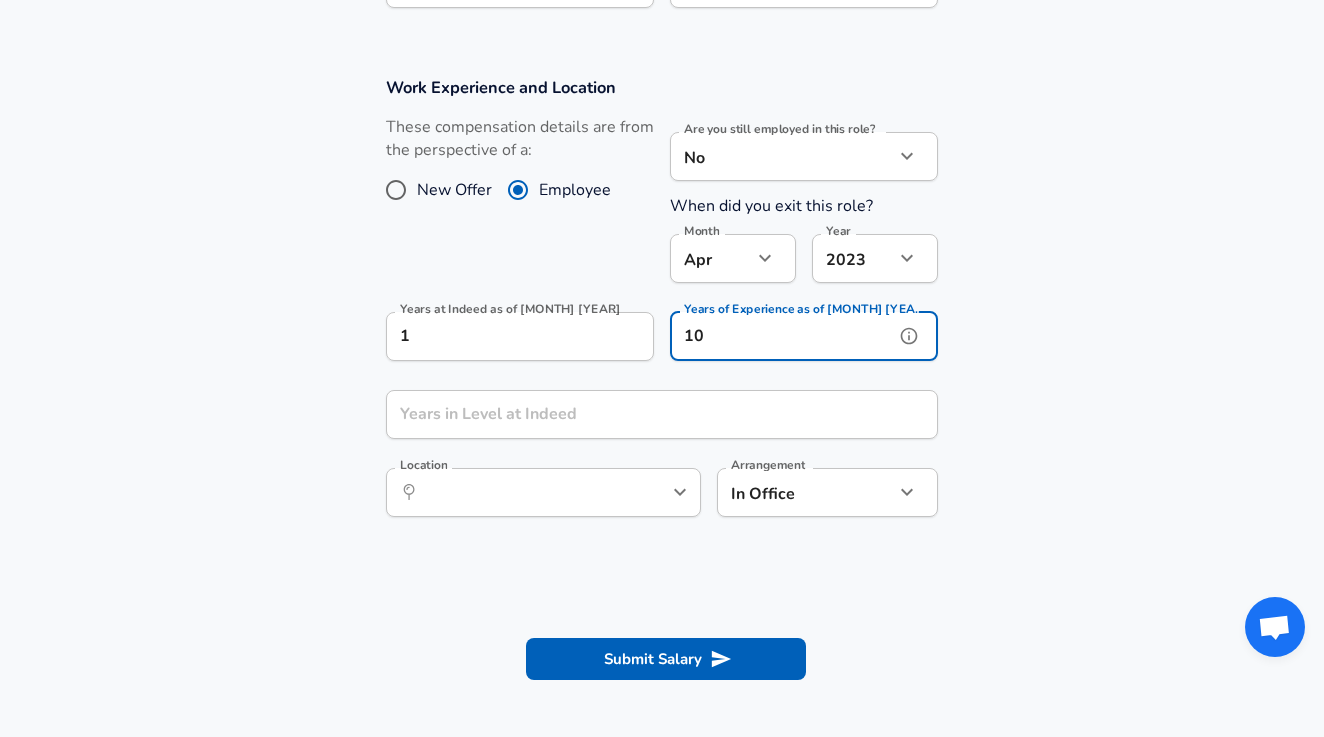 type on "10" 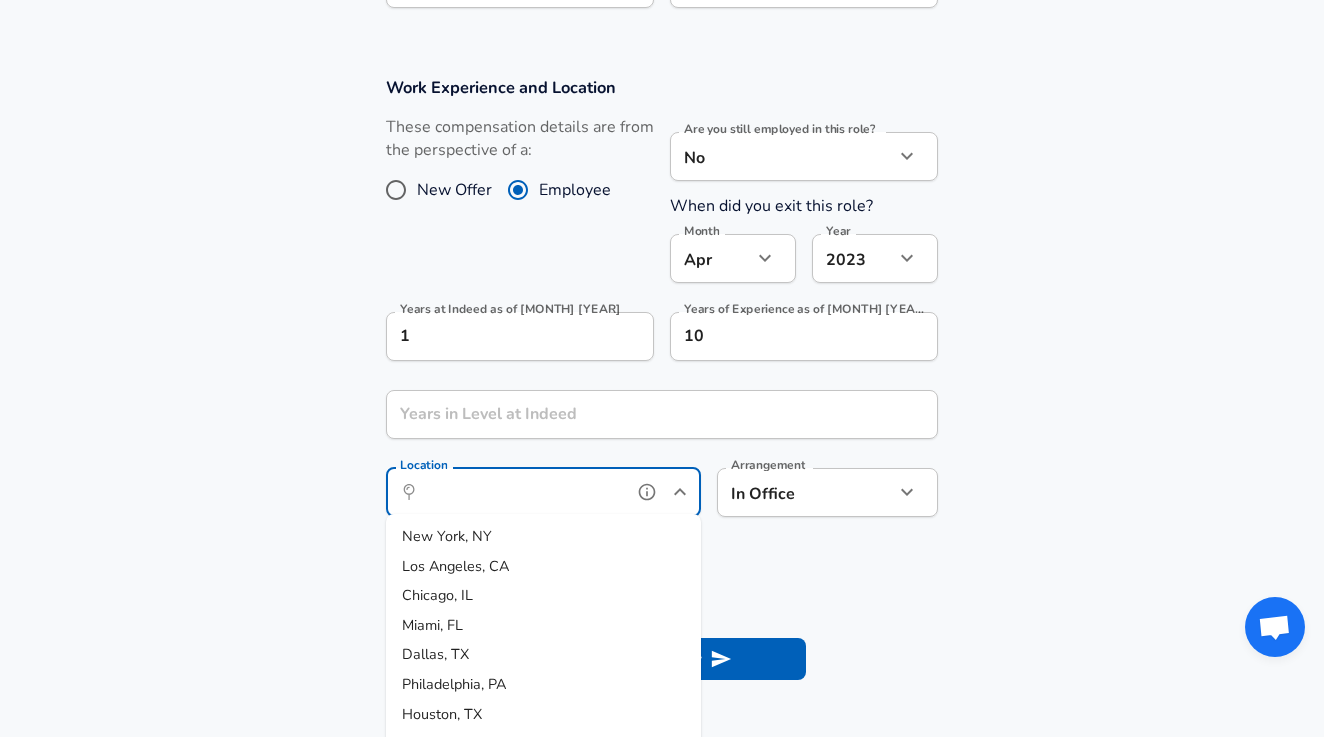click on "Location" at bounding box center [521, 492] 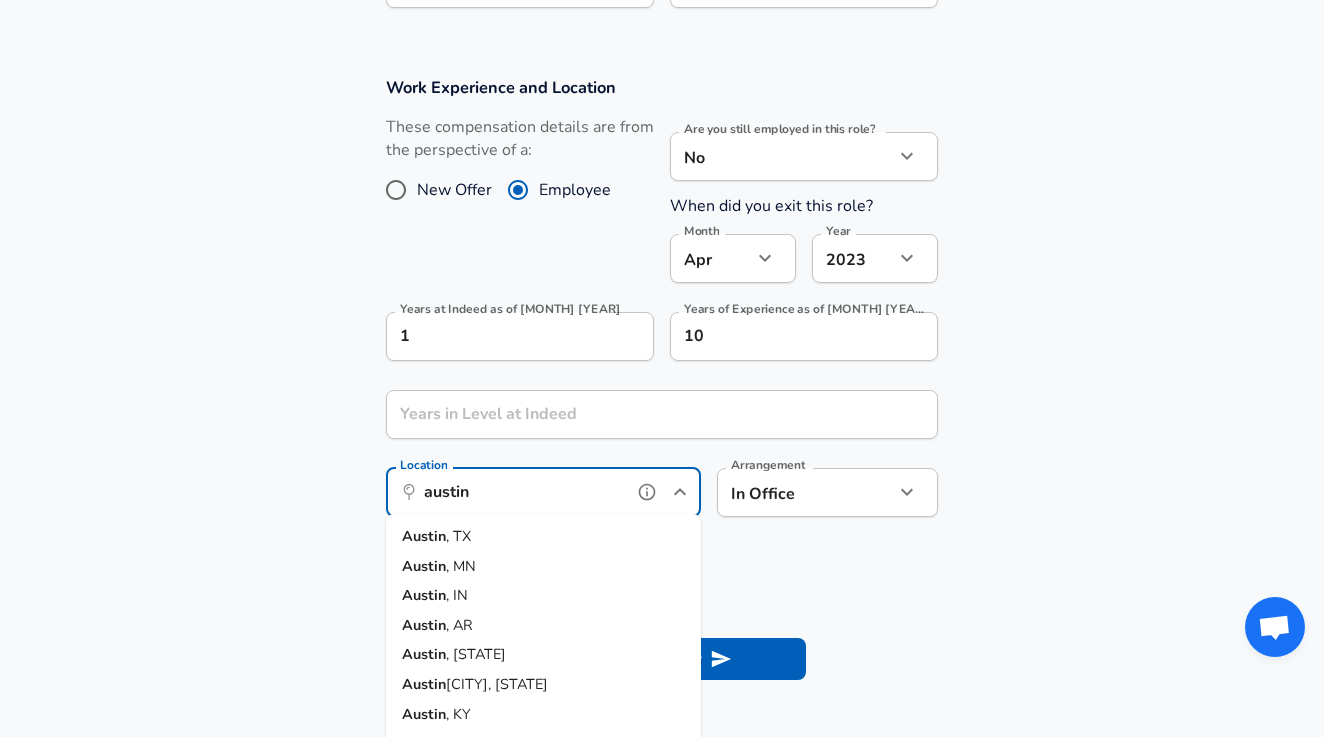 click on ", TX" at bounding box center (458, 536) 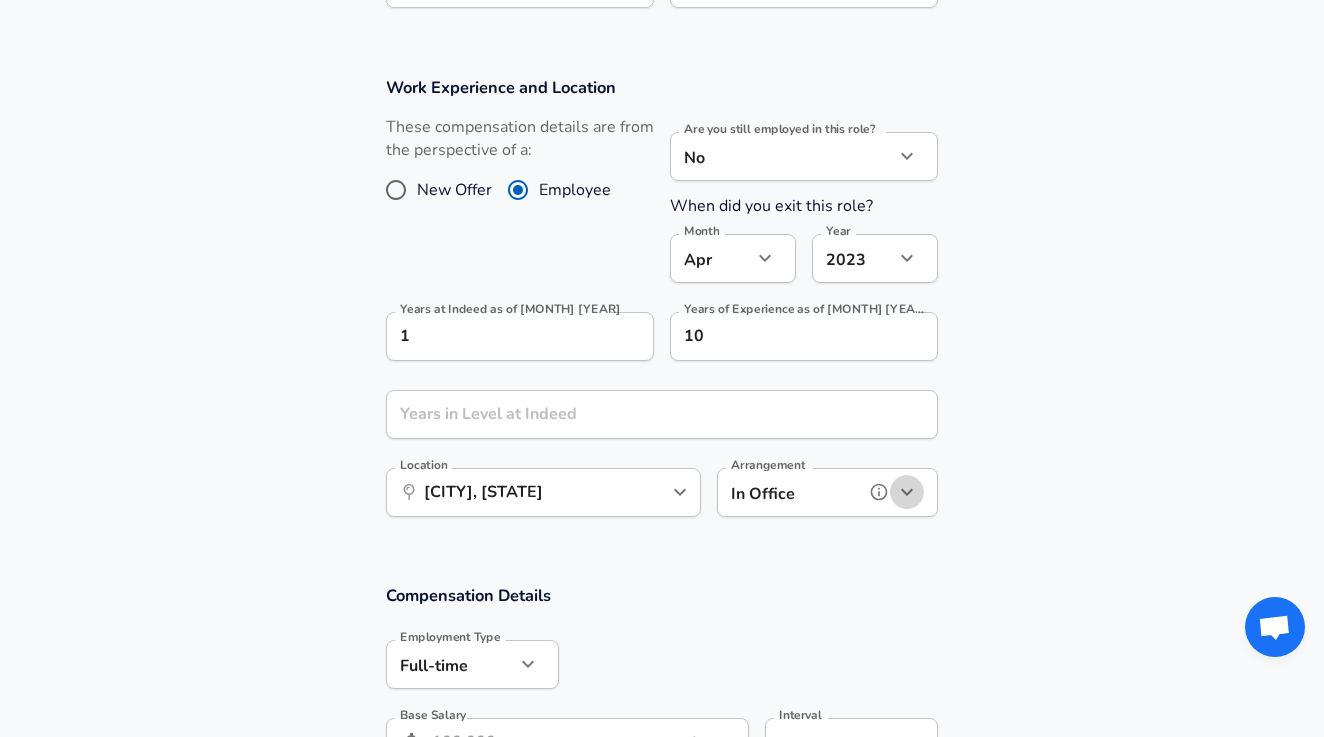 click 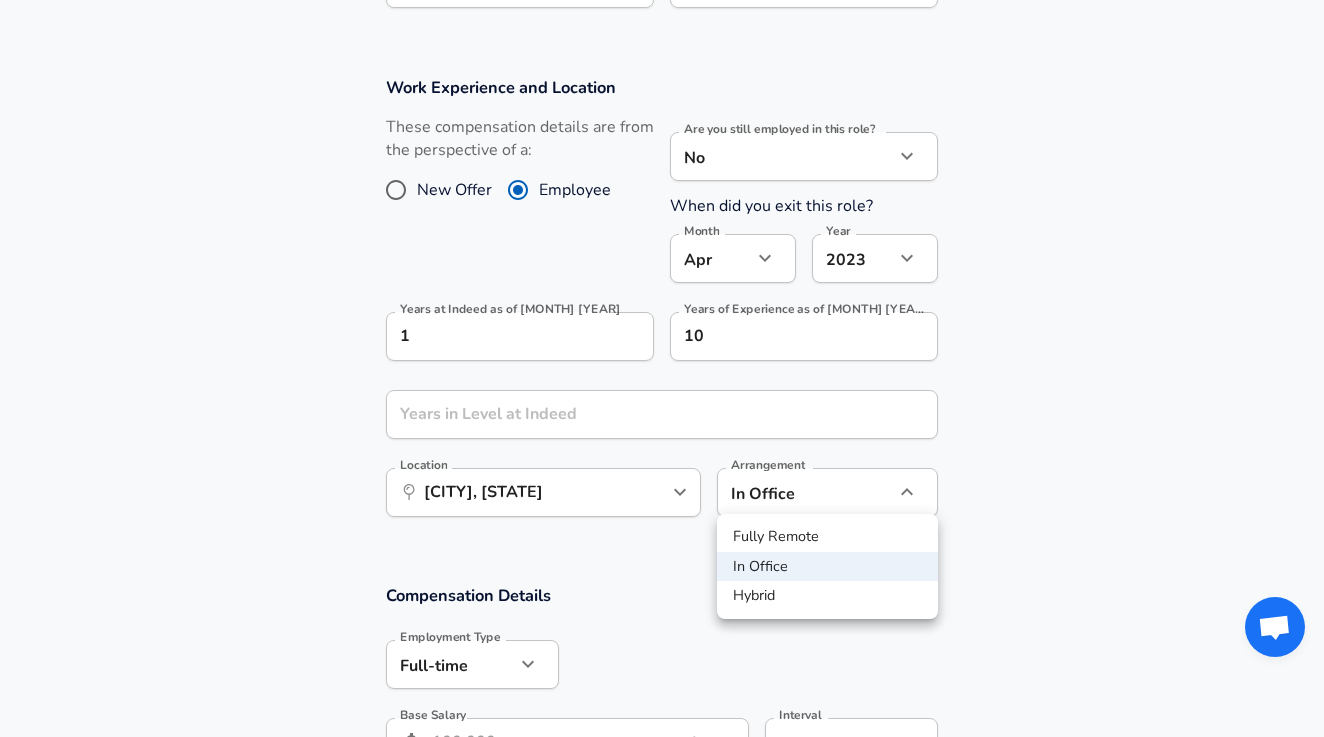 click on "Fully Remote" at bounding box center (827, 537) 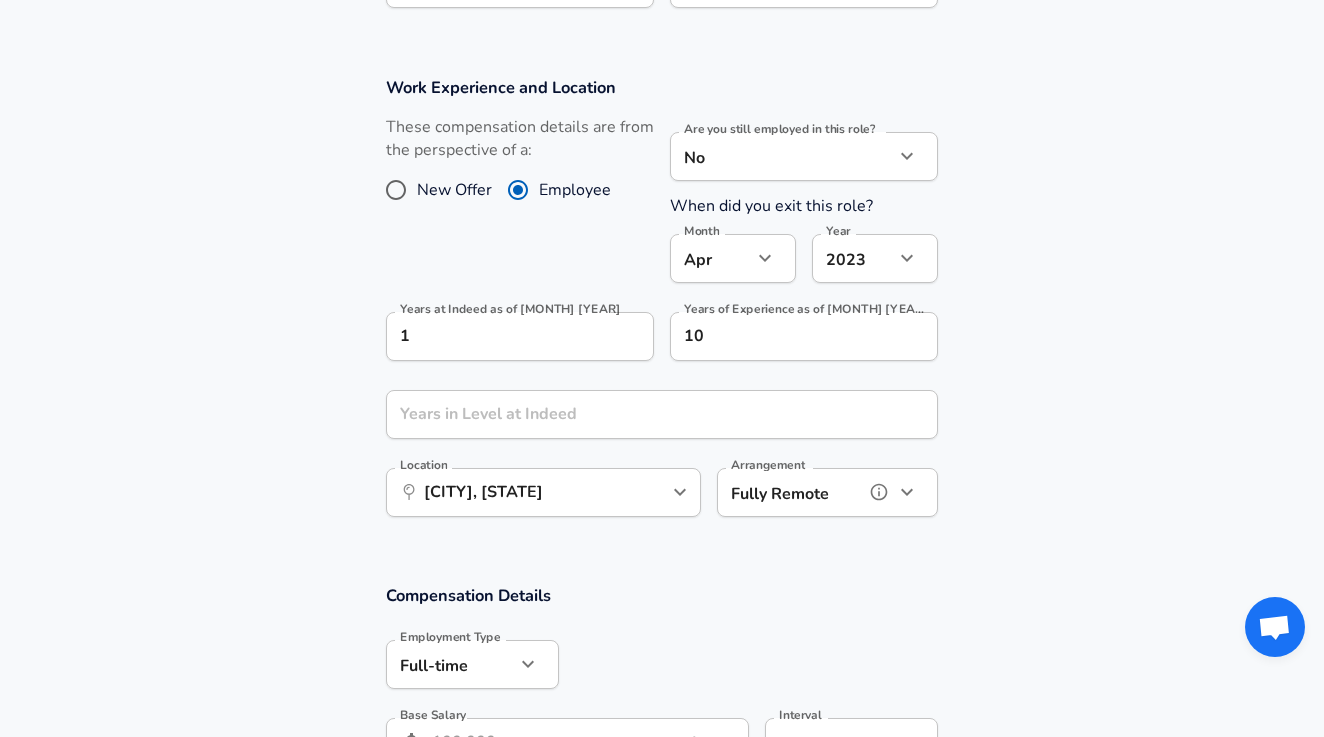 type on "remote" 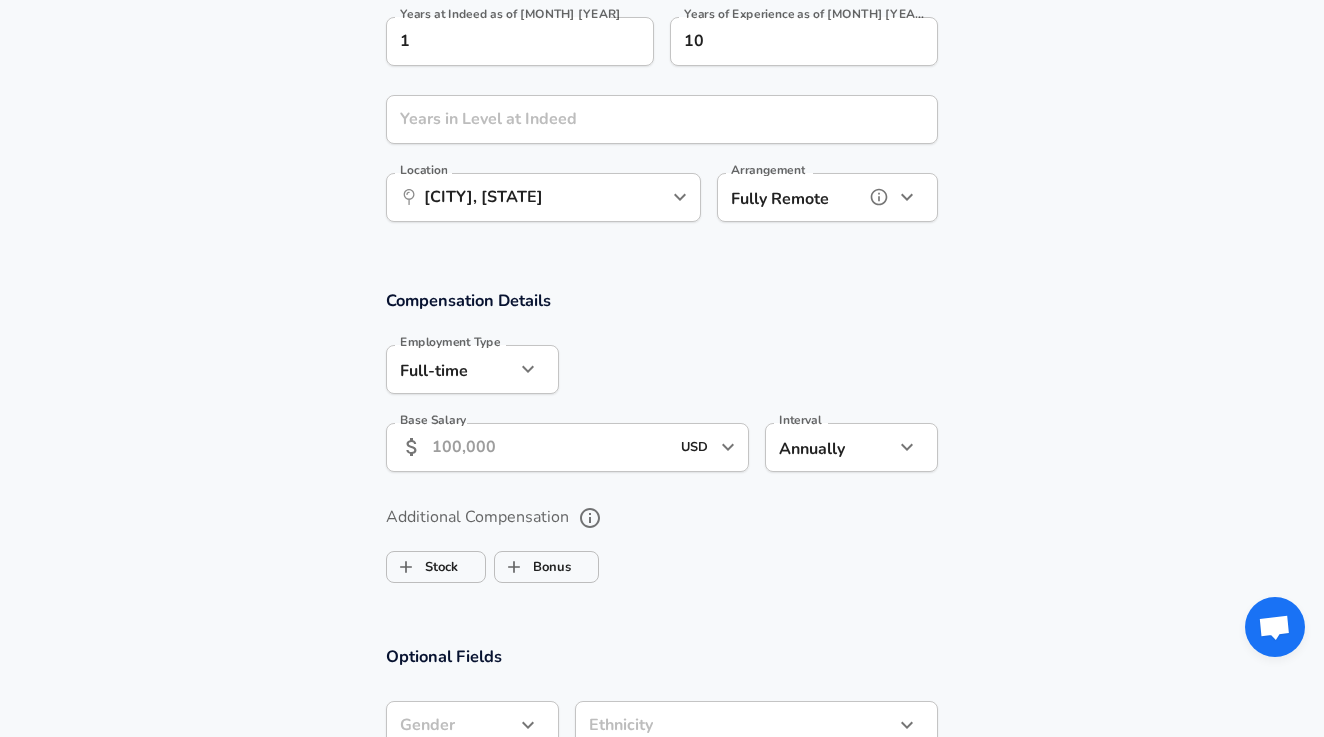 scroll, scrollTop: 1053, scrollLeft: 0, axis: vertical 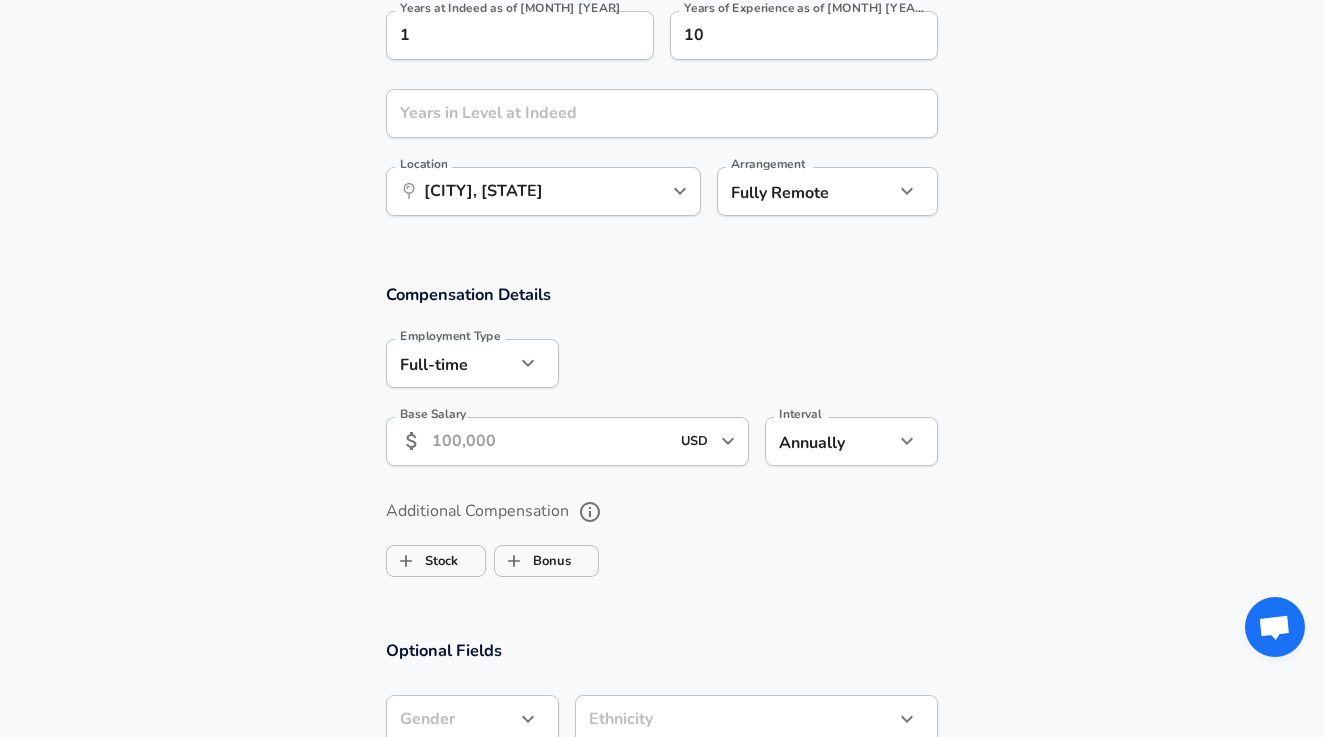 click on "Base Salary" at bounding box center [550, 441] 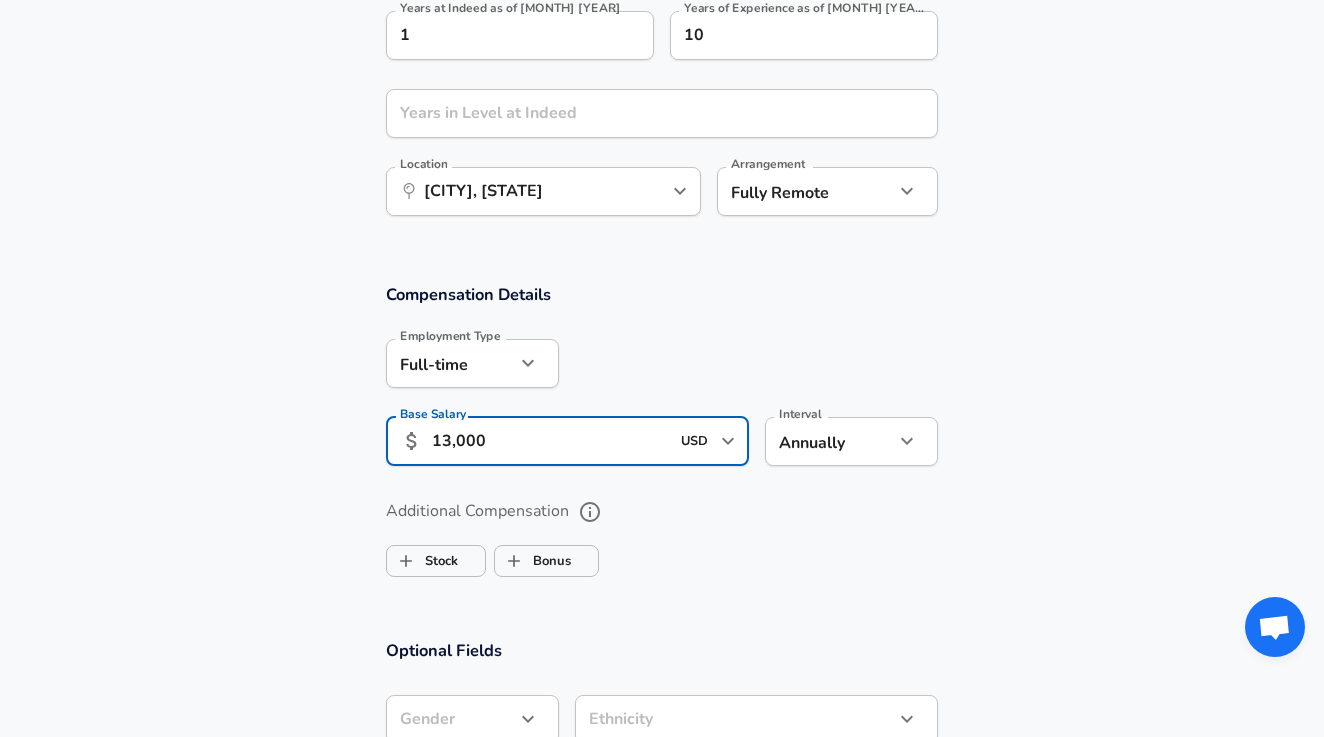 type on "130,000" 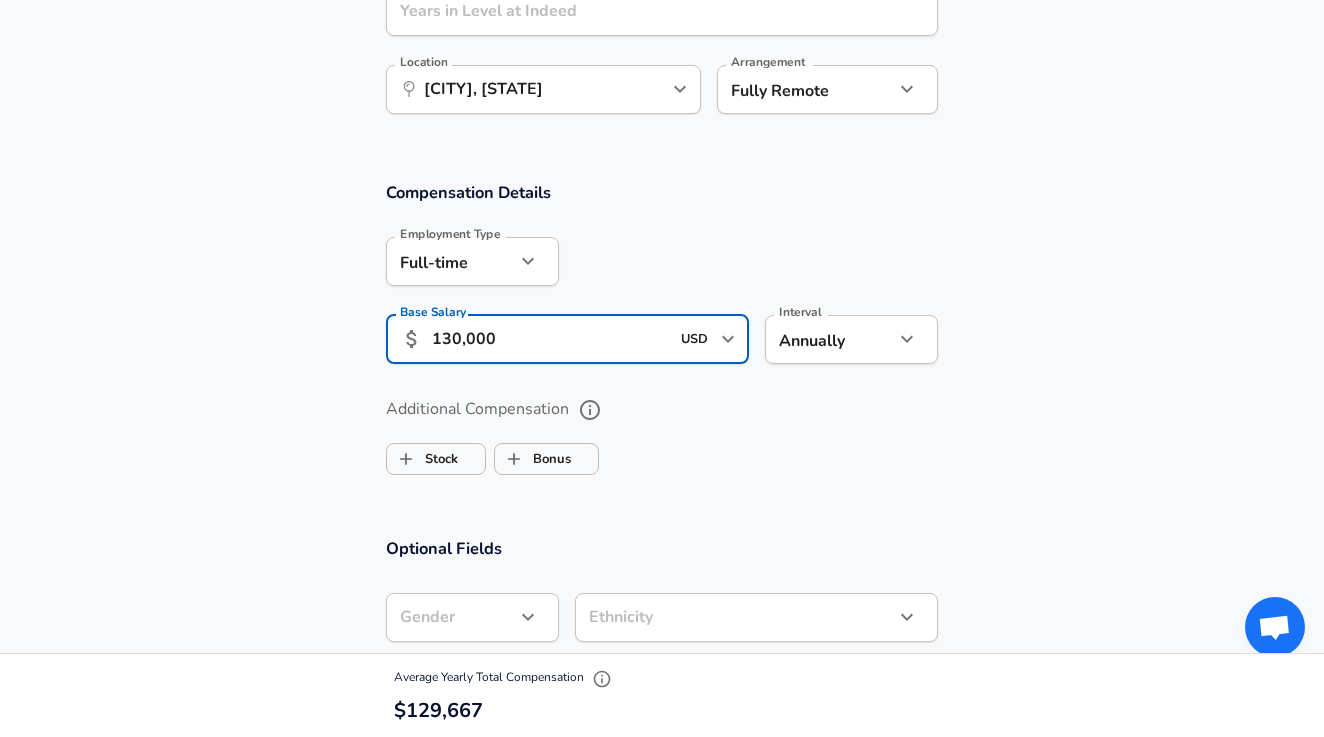 scroll, scrollTop: 1248, scrollLeft: 0, axis: vertical 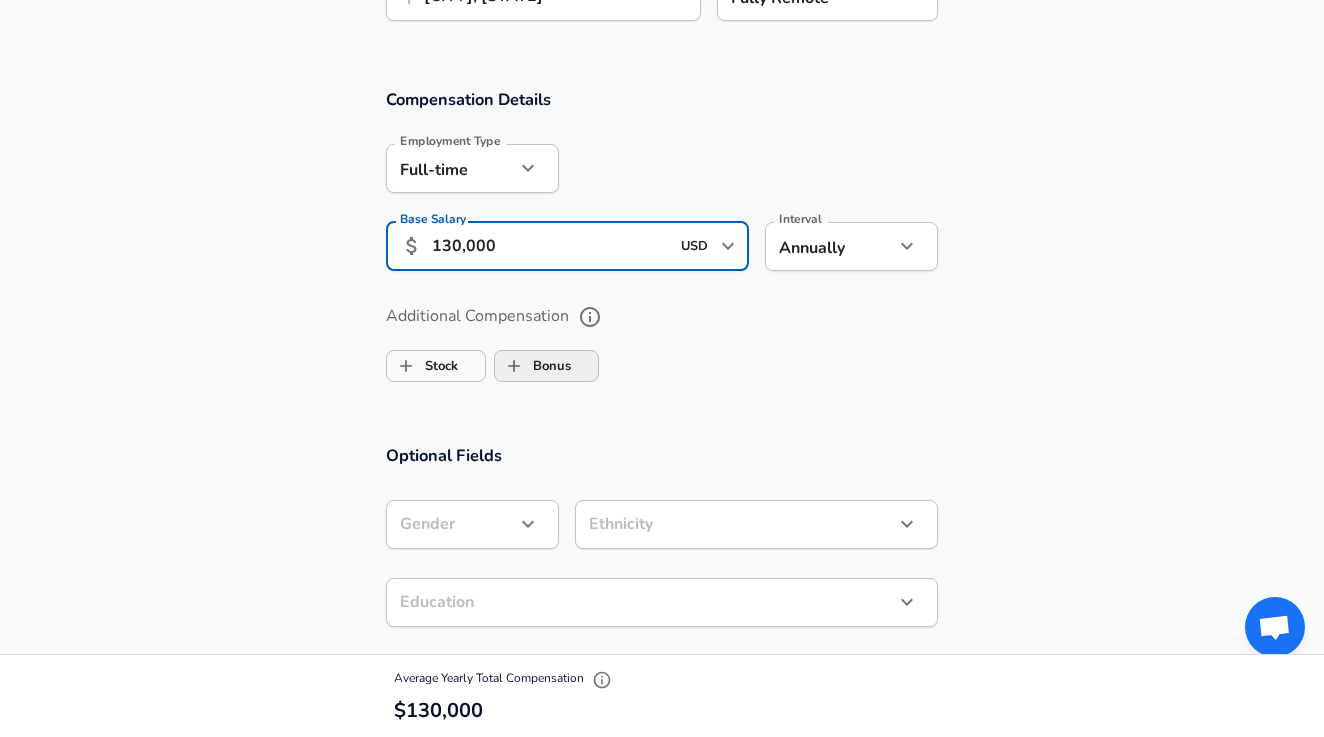click on "Bonus" at bounding box center (533, 366) 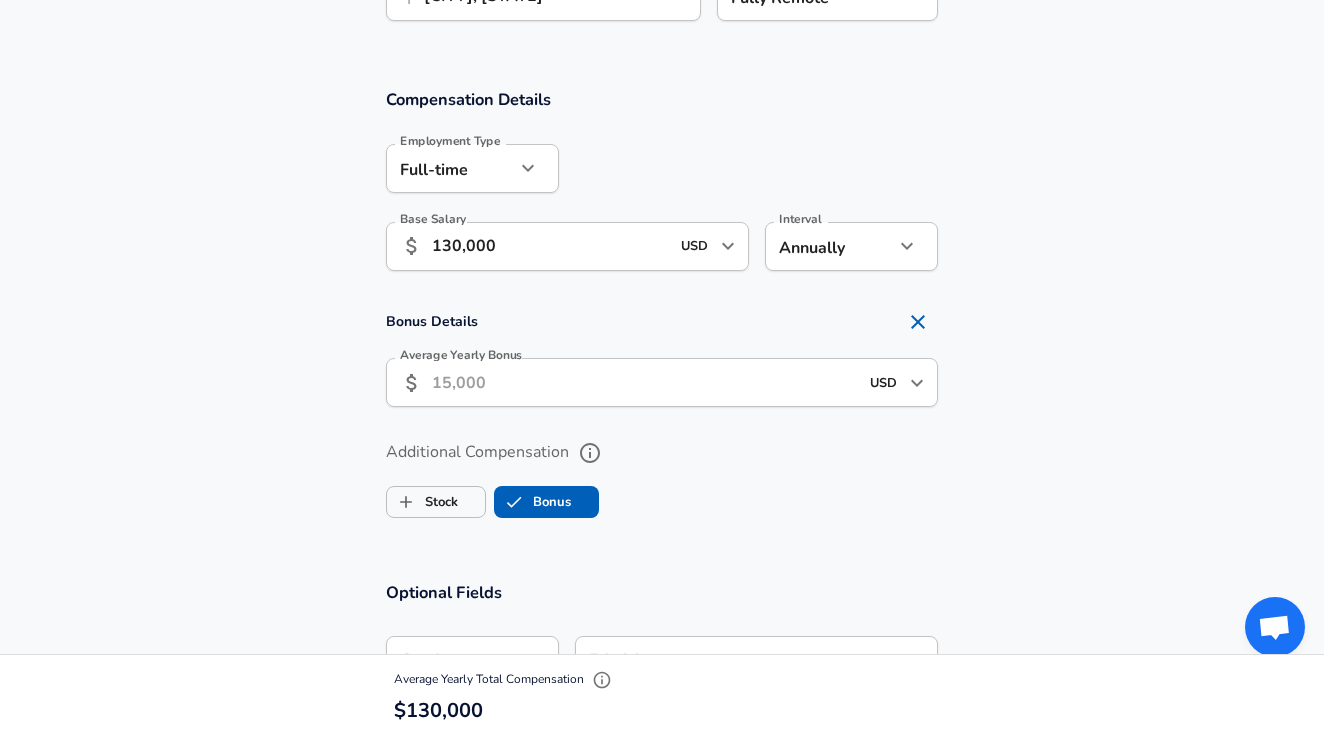 click on "Average Yearly Bonus" at bounding box center (645, 382) 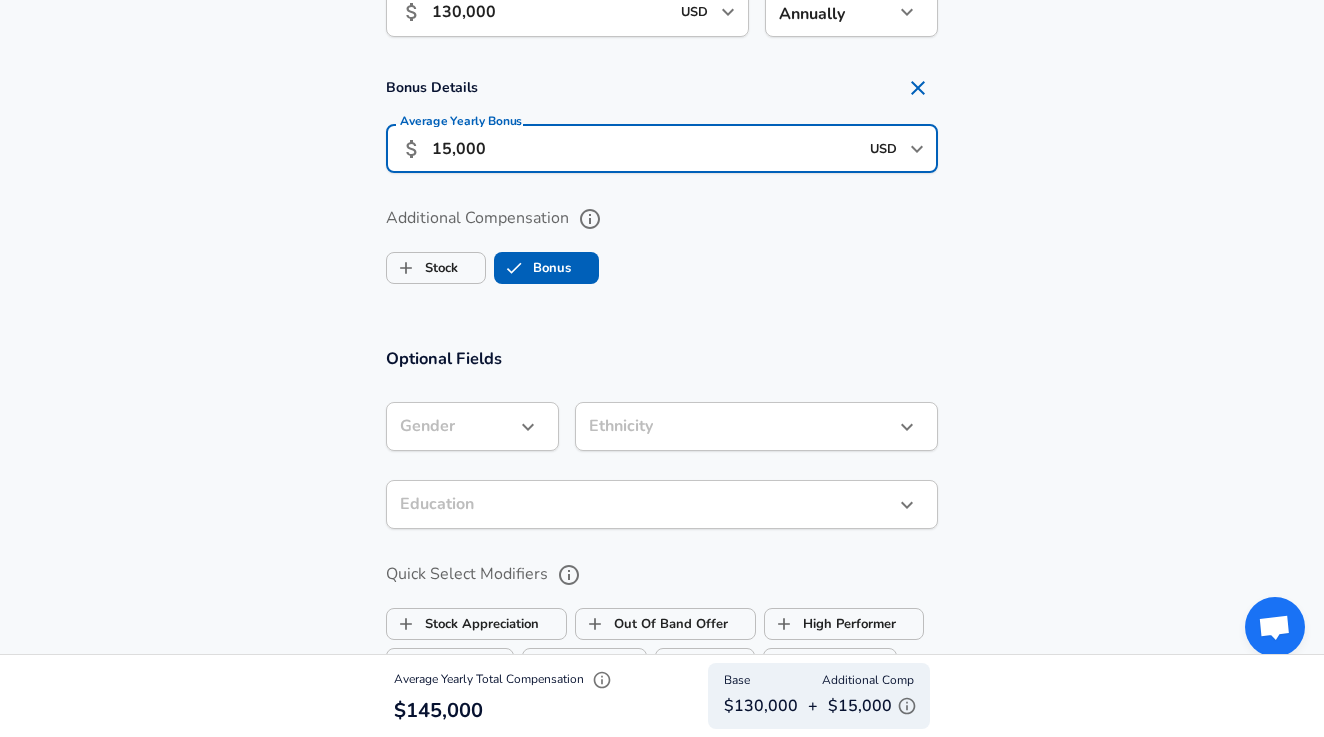 scroll, scrollTop: 1486, scrollLeft: 0, axis: vertical 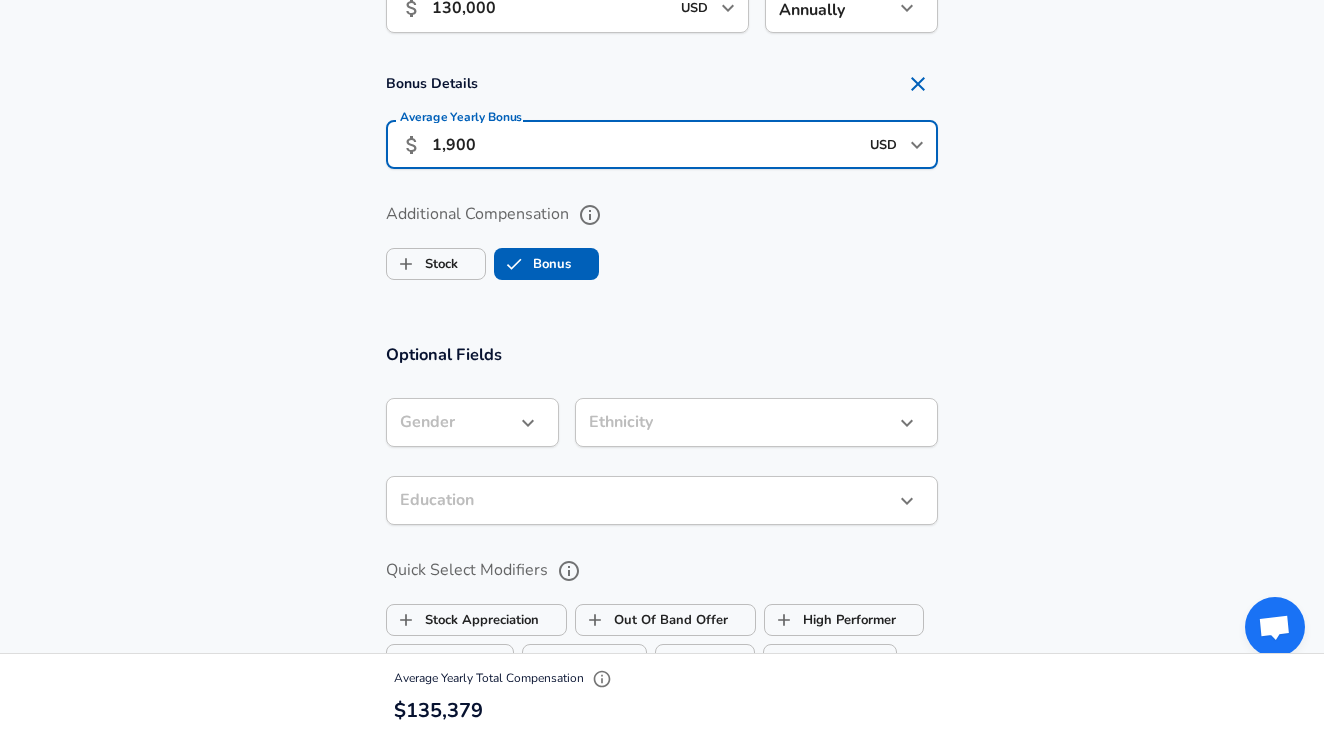 type on "19,000" 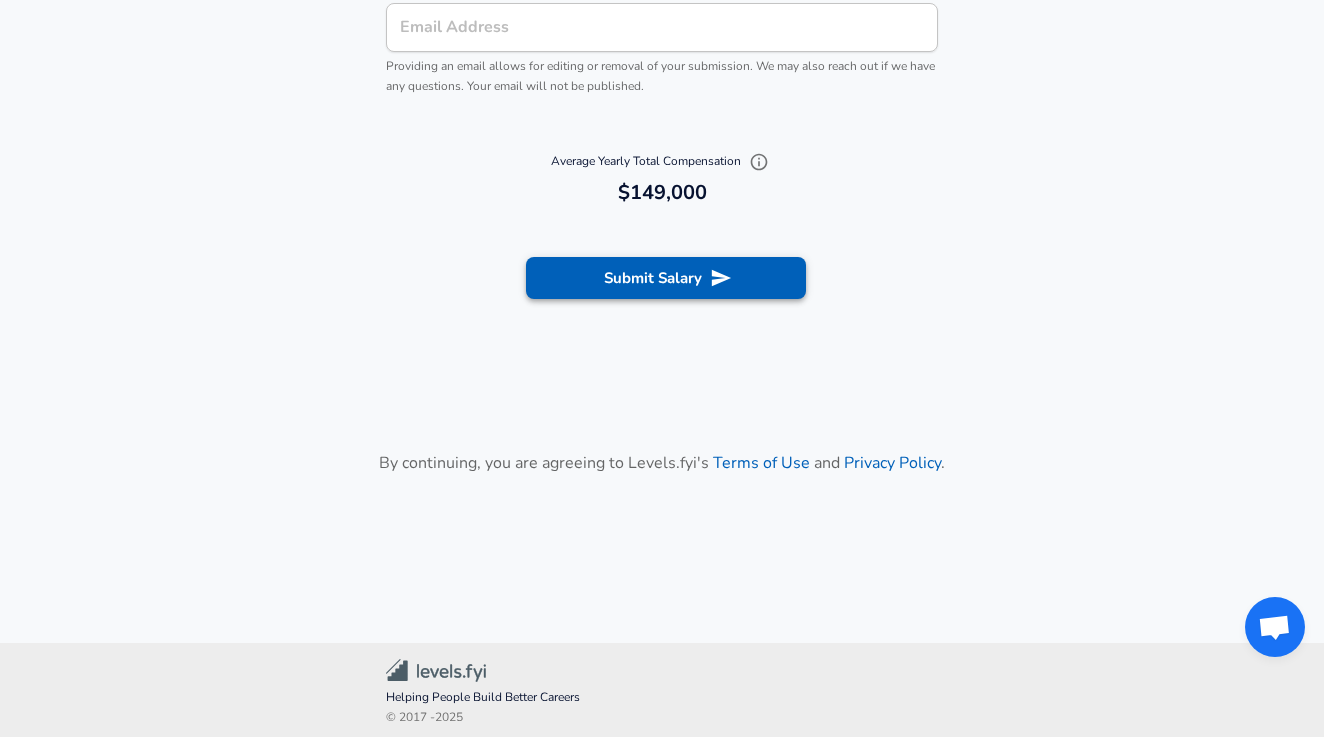 scroll, scrollTop: 2364, scrollLeft: 0, axis: vertical 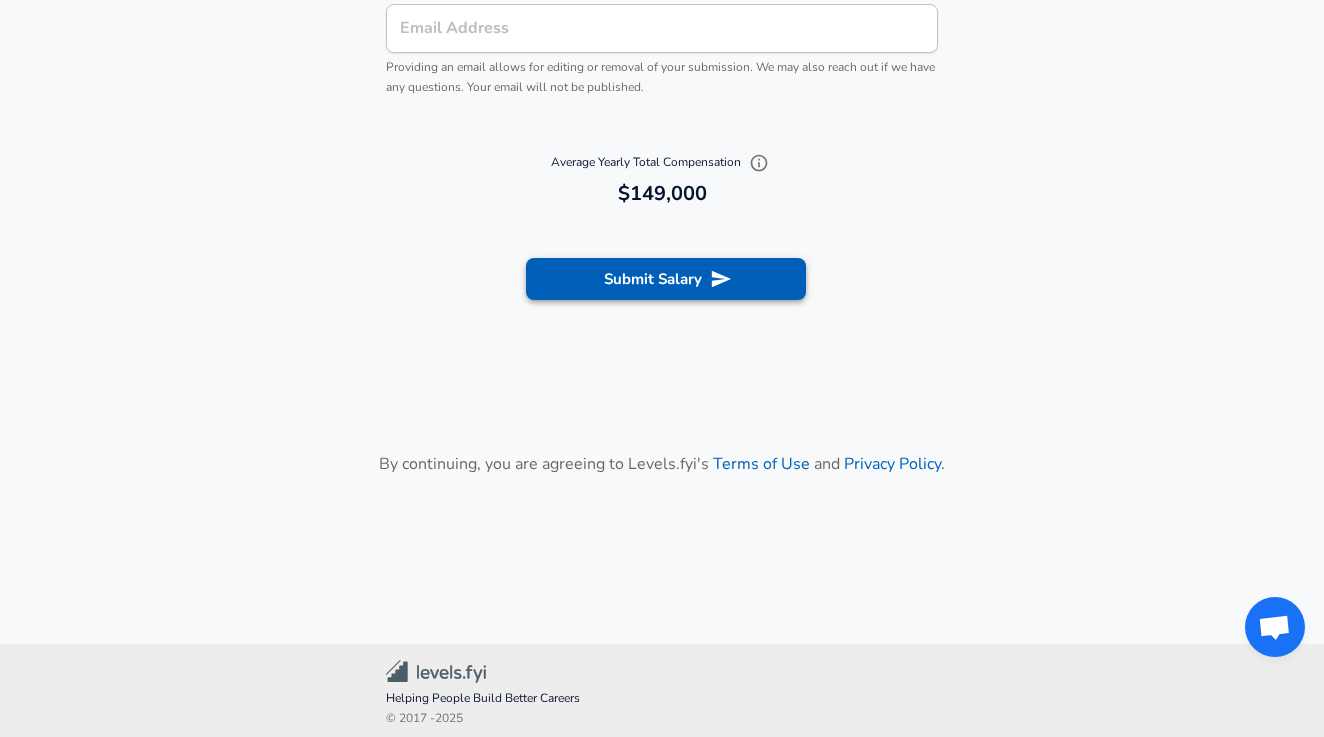 click 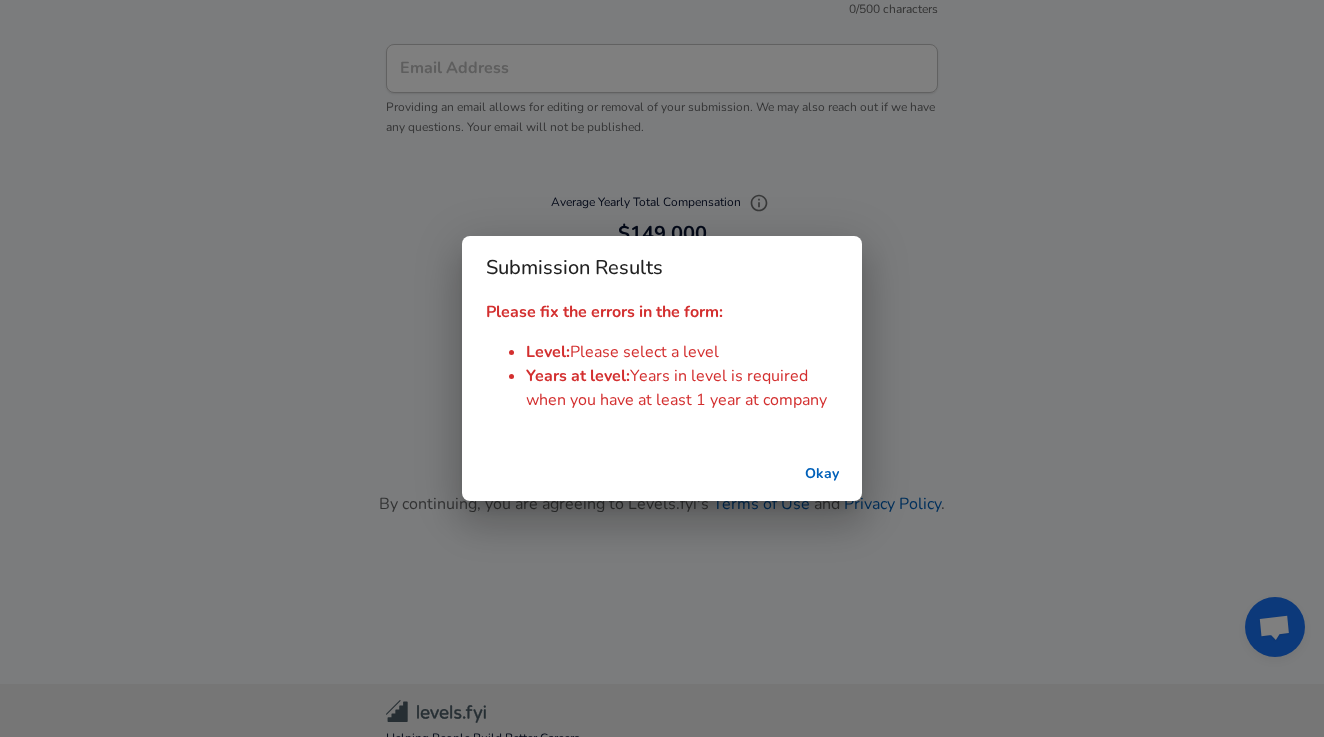 click on "Okay" at bounding box center (822, 474) 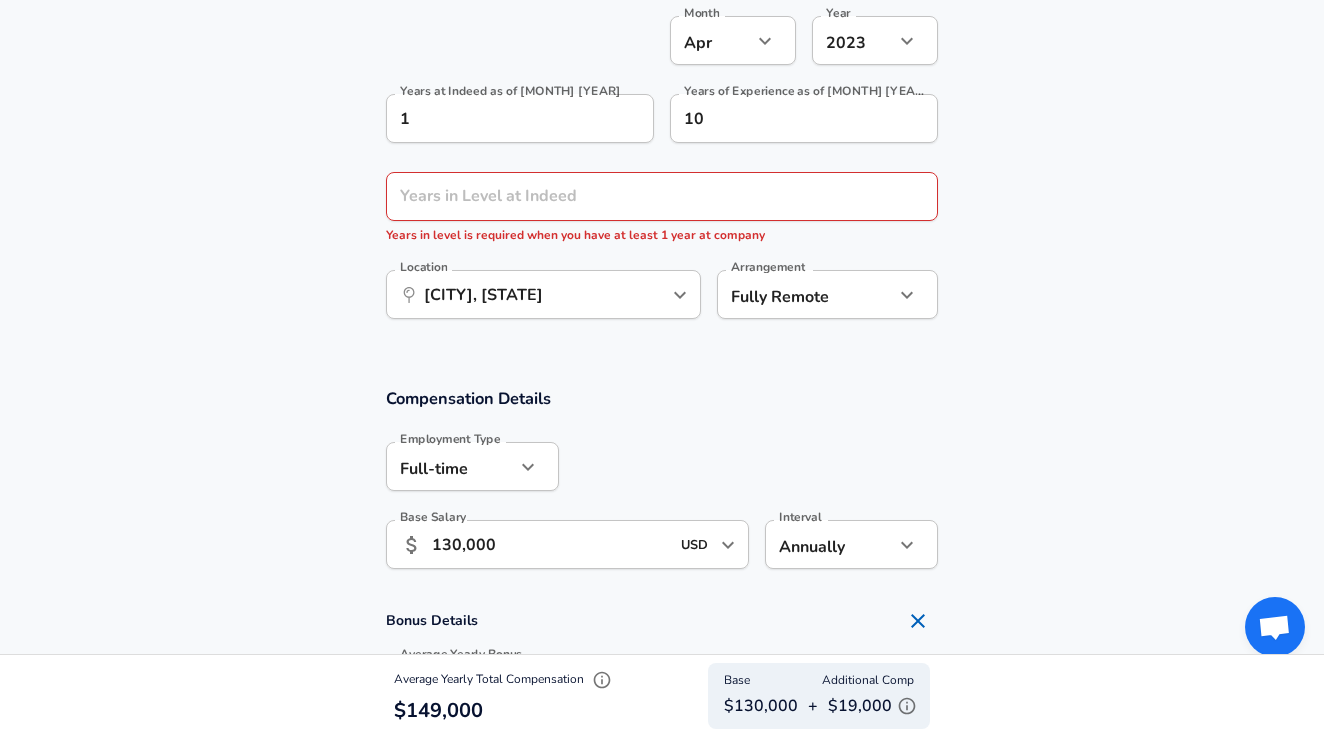 scroll, scrollTop: 984, scrollLeft: 0, axis: vertical 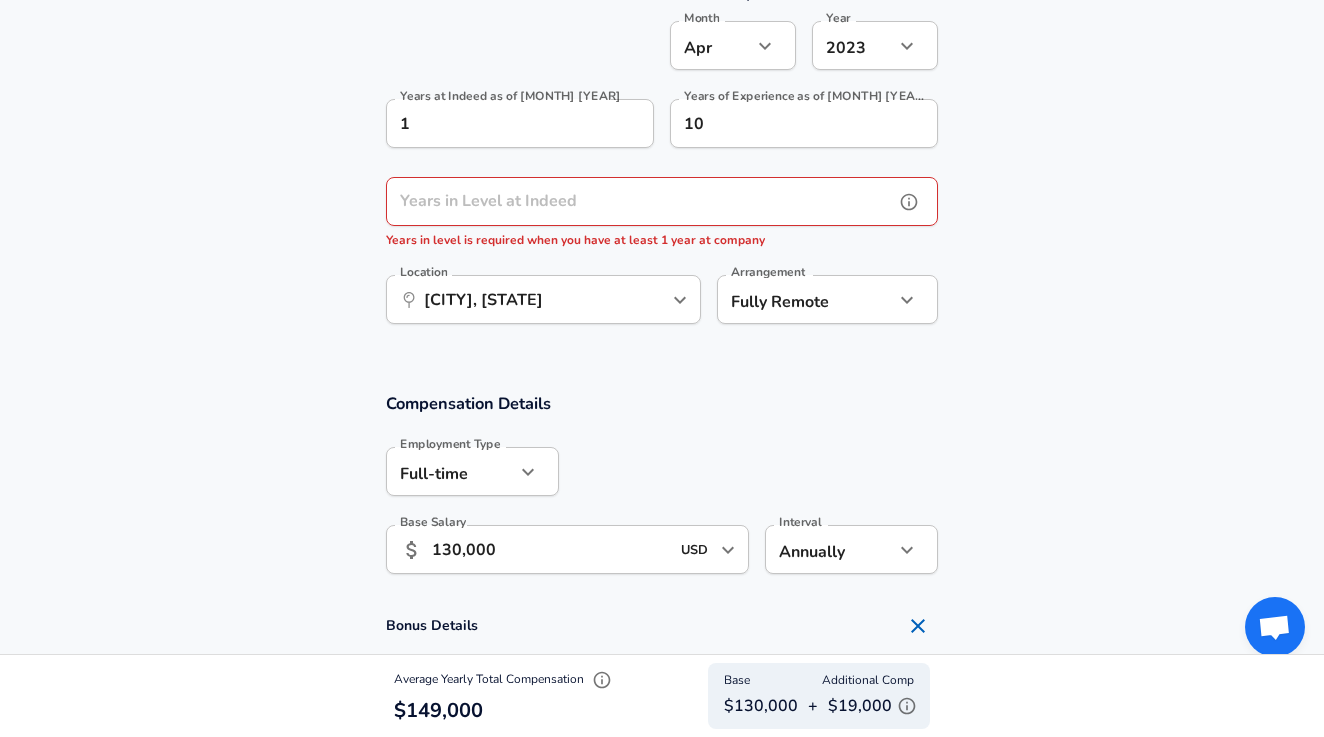click on "Years in Level at Indeed" at bounding box center (640, 201) 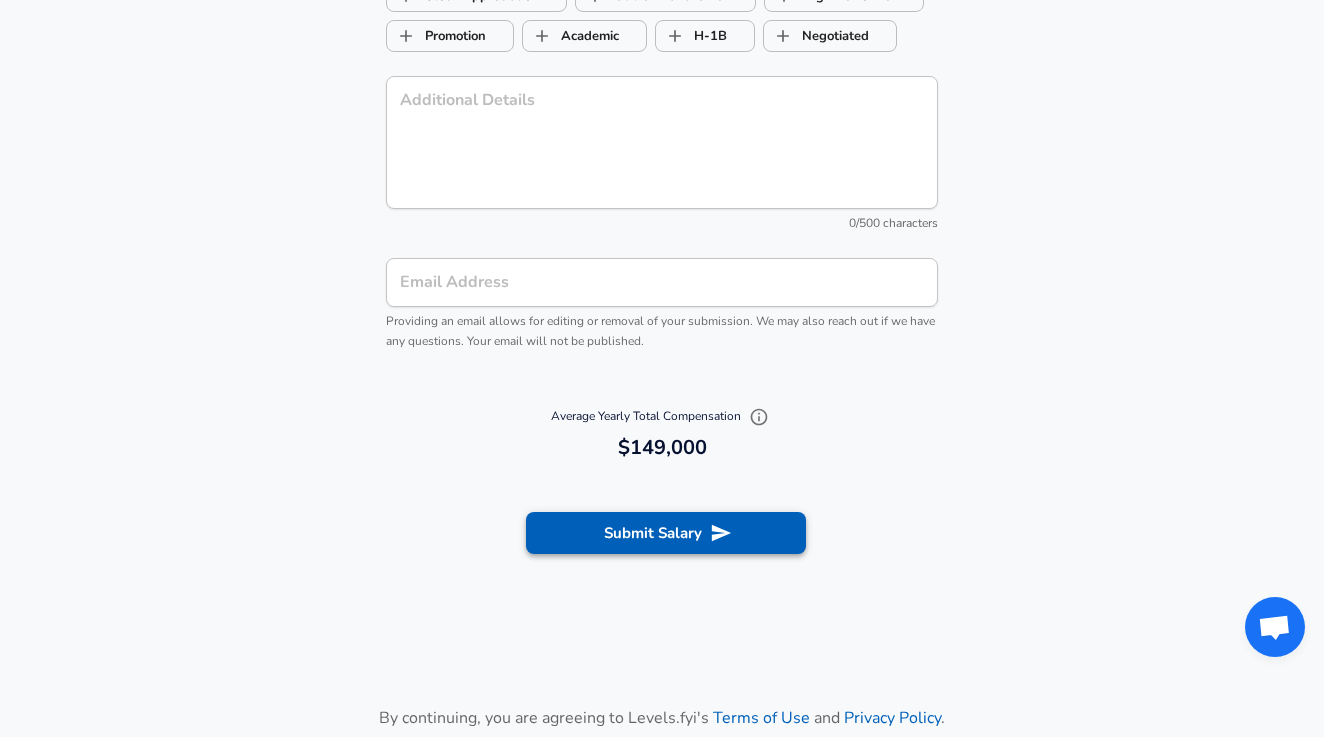scroll, scrollTop: 2130, scrollLeft: 0, axis: vertical 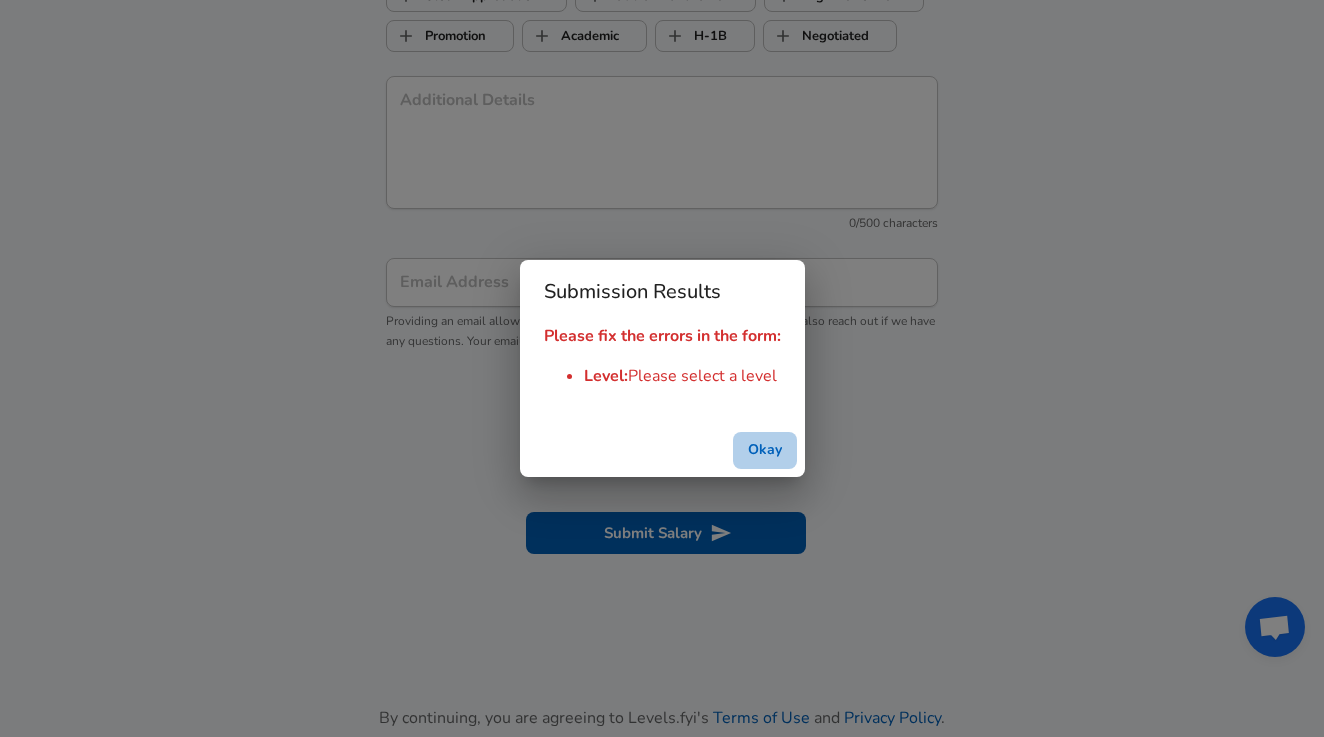 click on "Okay" at bounding box center (765, 450) 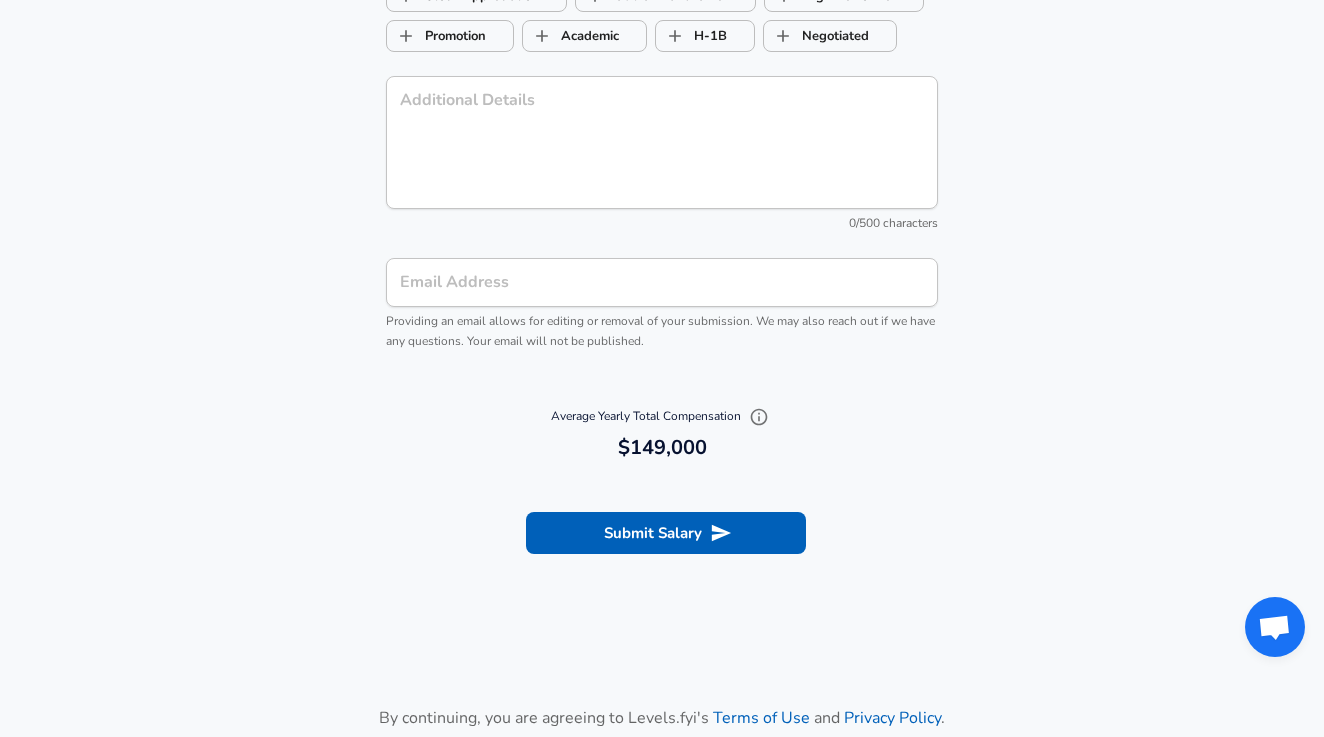 scroll, scrollTop: 1957, scrollLeft: 1, axis: both 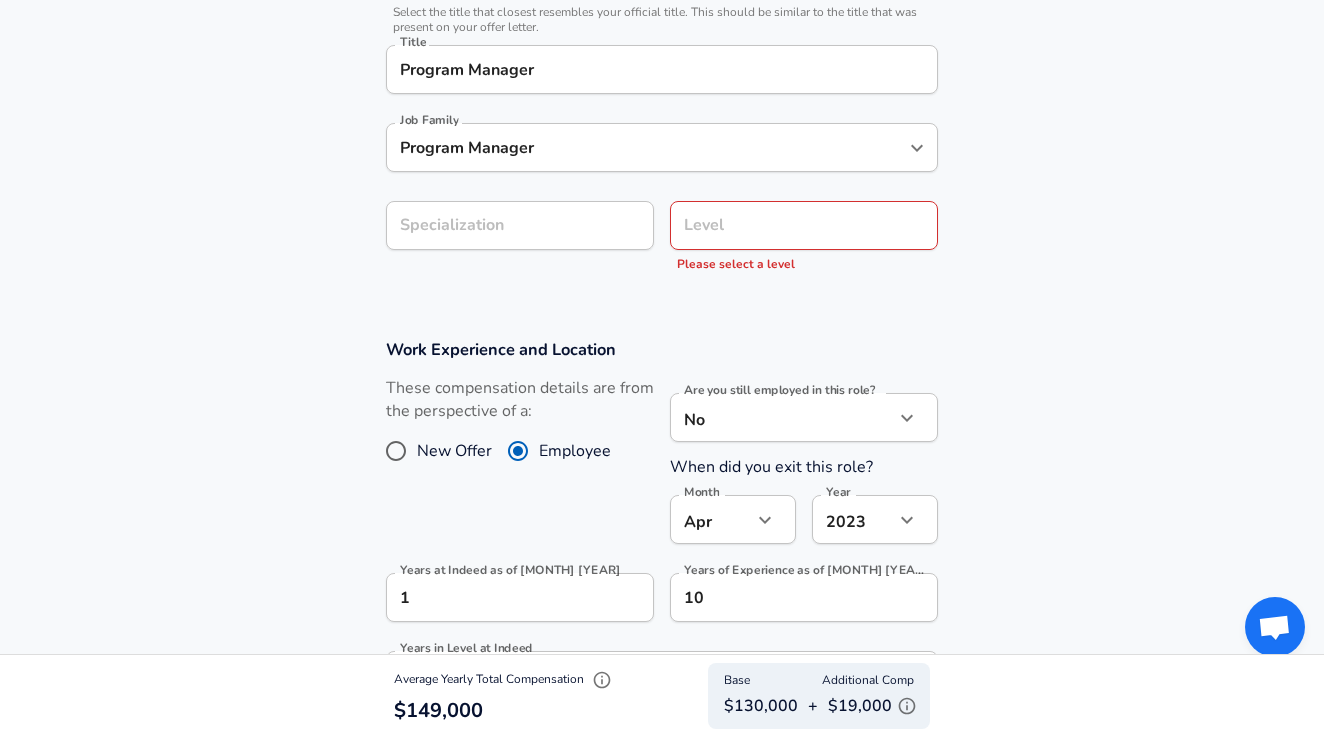 click on "Level" at bounding box center (804, 225) 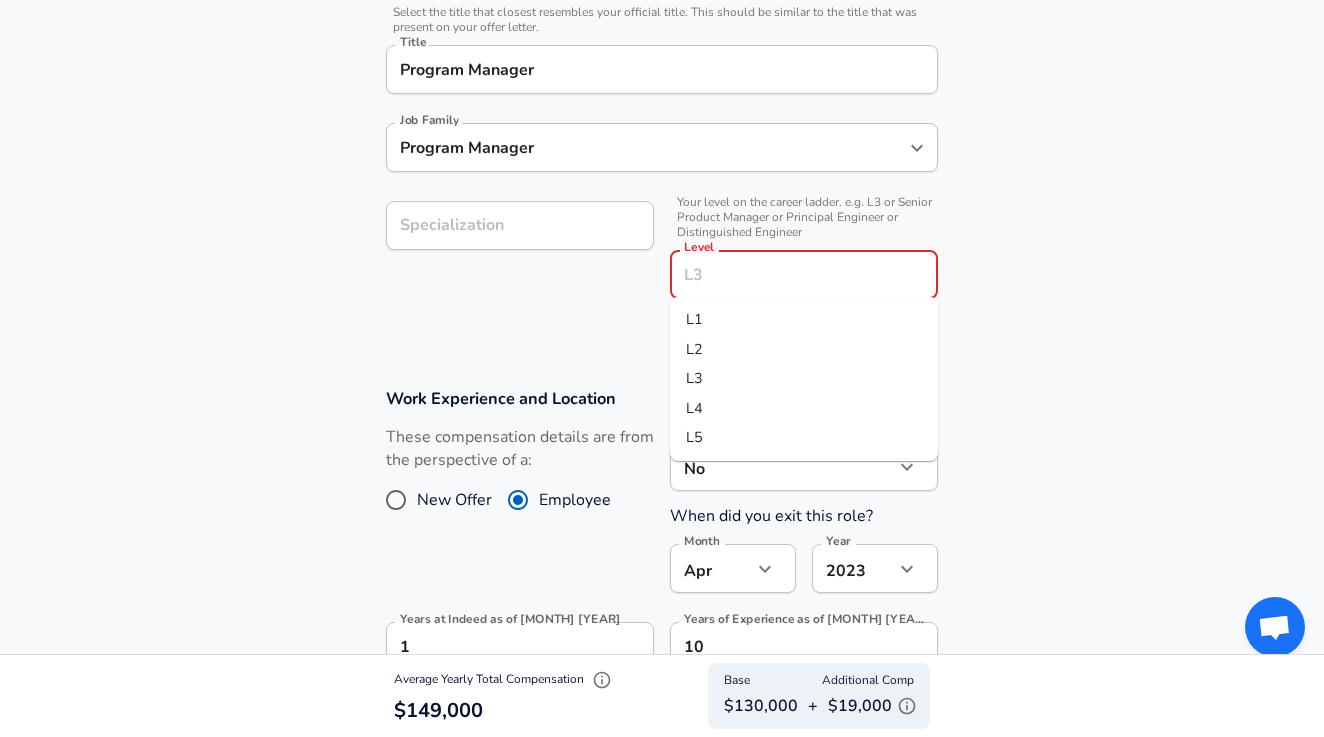 scroll, scrollTop: 550, scrollLeft: 0, axis: vertical 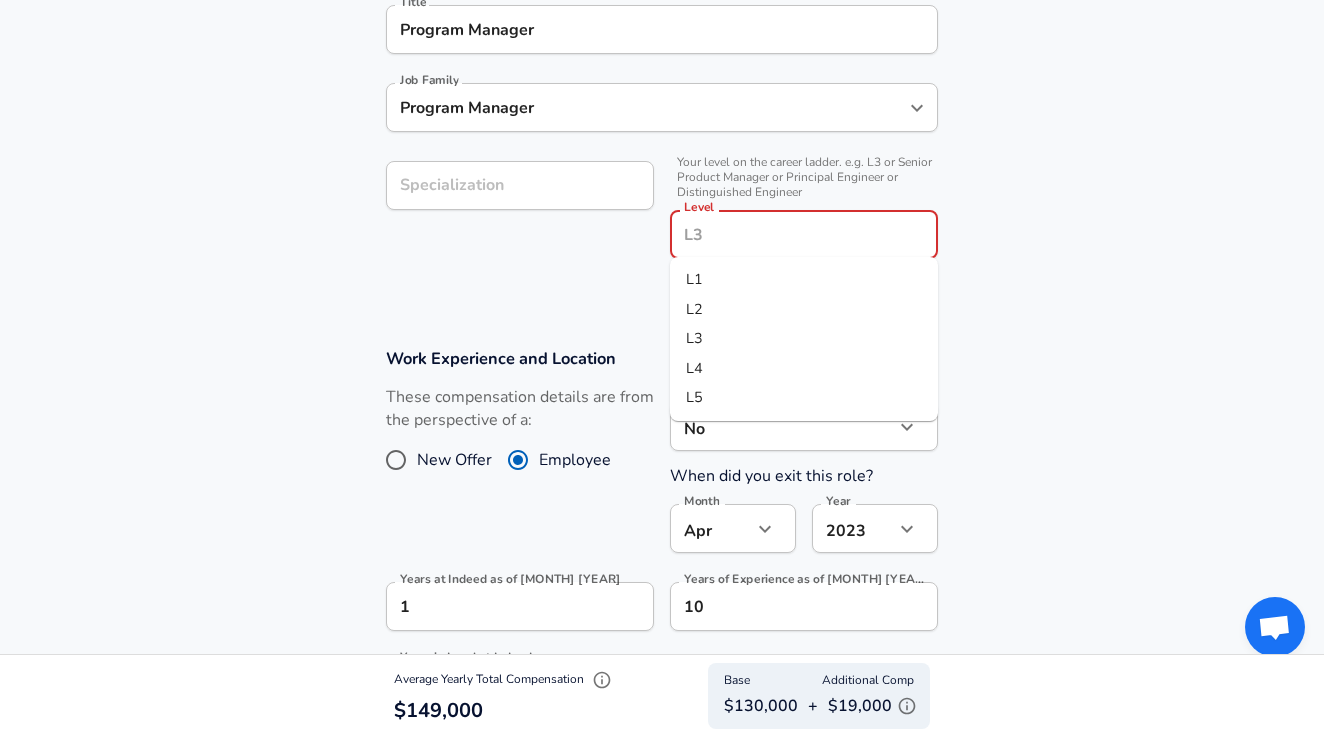 click on "L3" at bounding box center (804, 339) 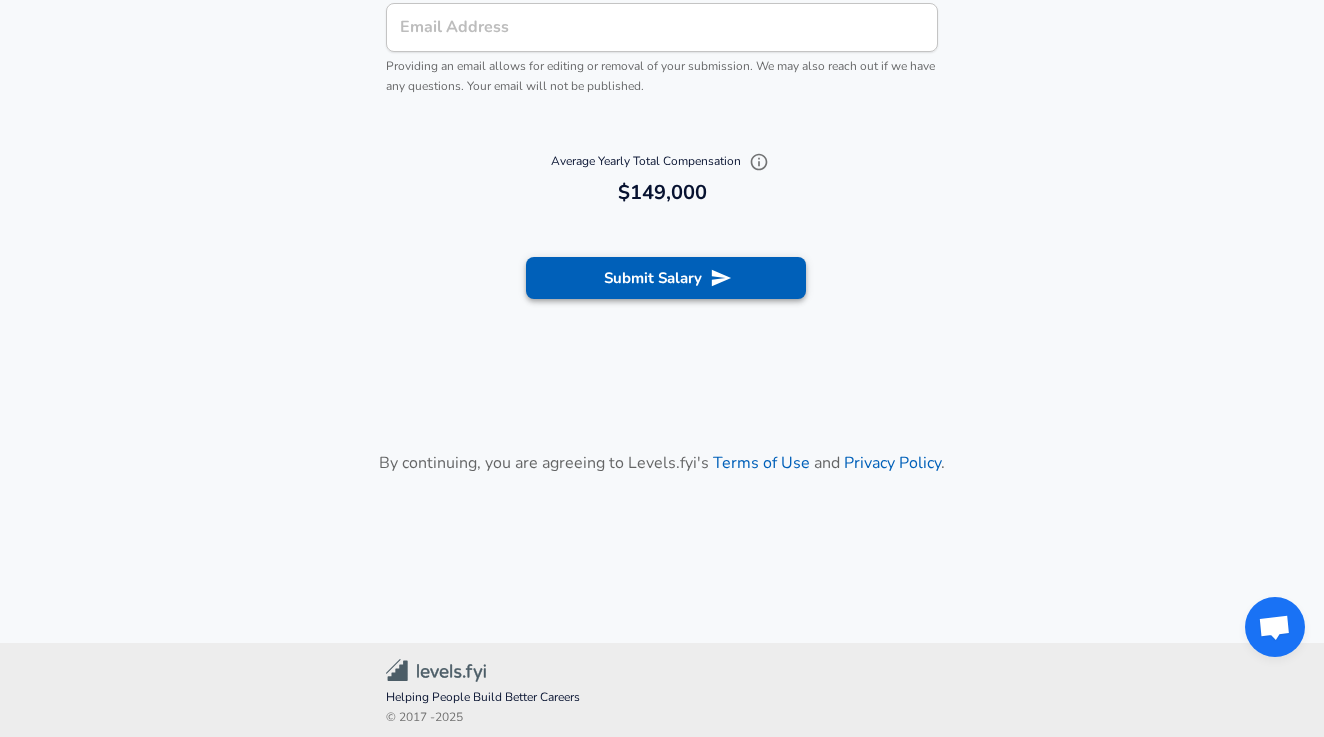 scroll, scrollTop: 2413, scrollLeft: 0, axis: vertical 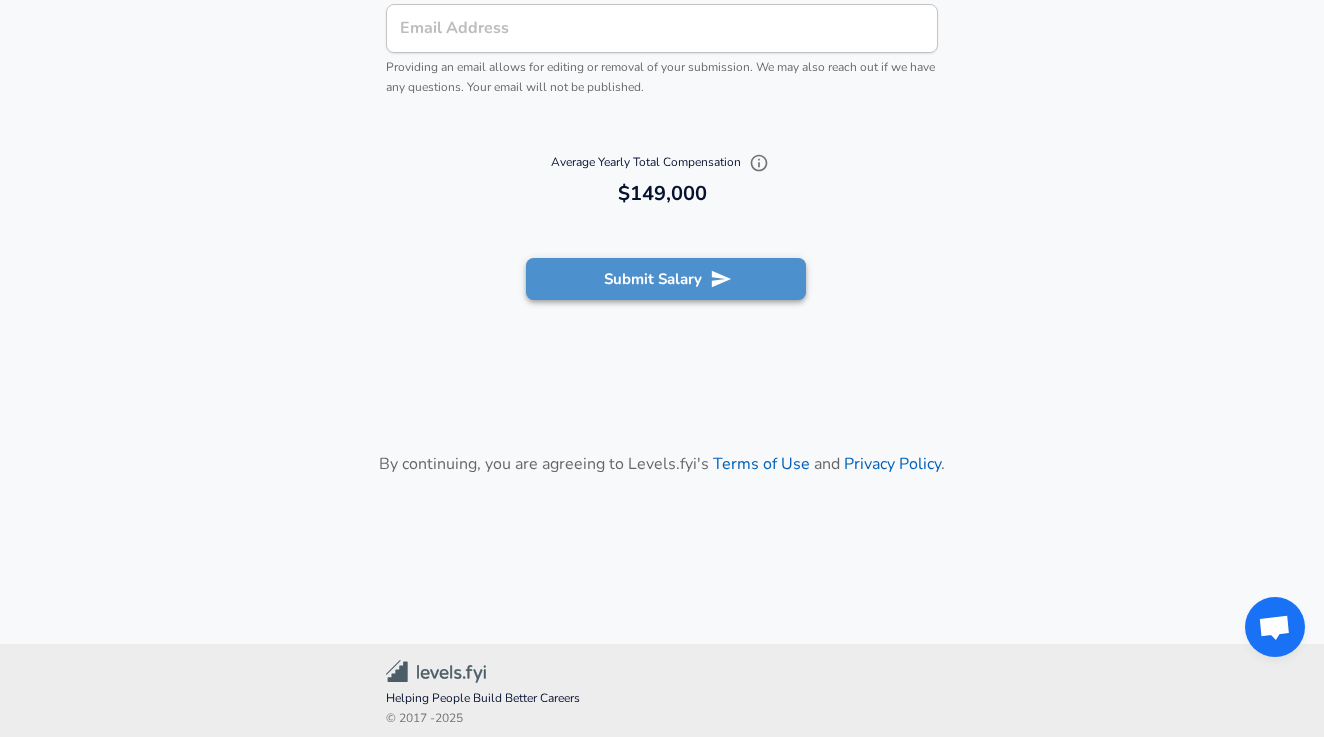 click on "Submit Salary" at bounding box center (666, 279) 